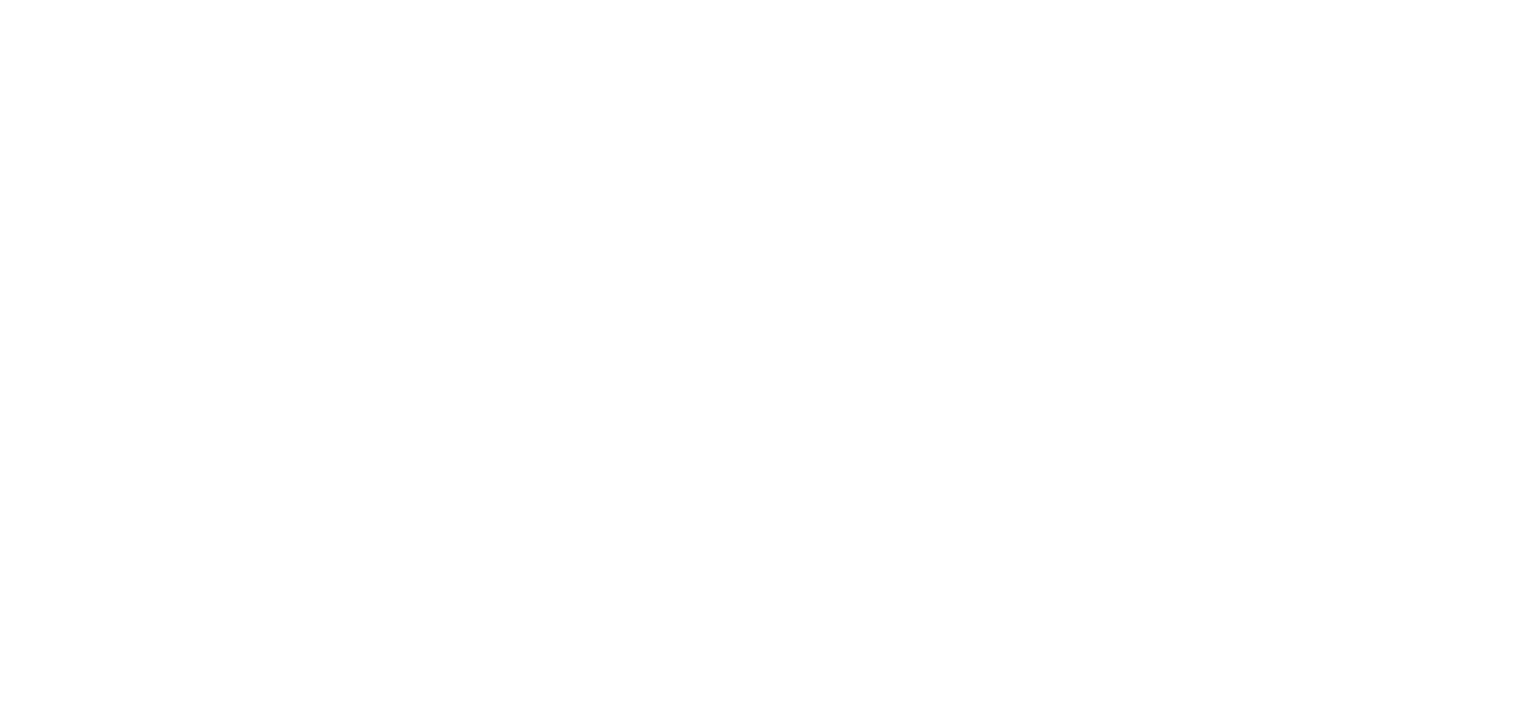 scroll, scrollTop: 0, scrollLeft: 0, axis: both 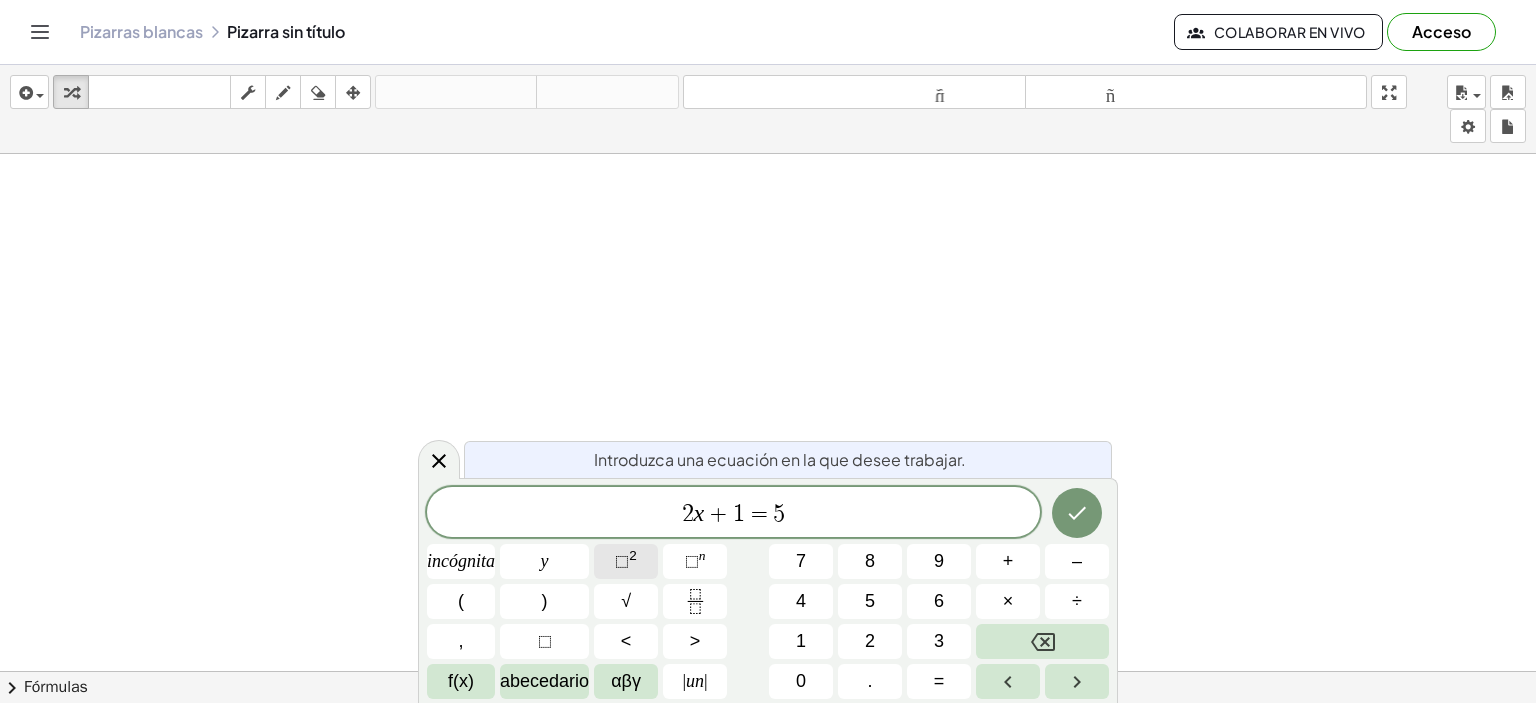 click on "⬚" at bounding box center [622, 561] 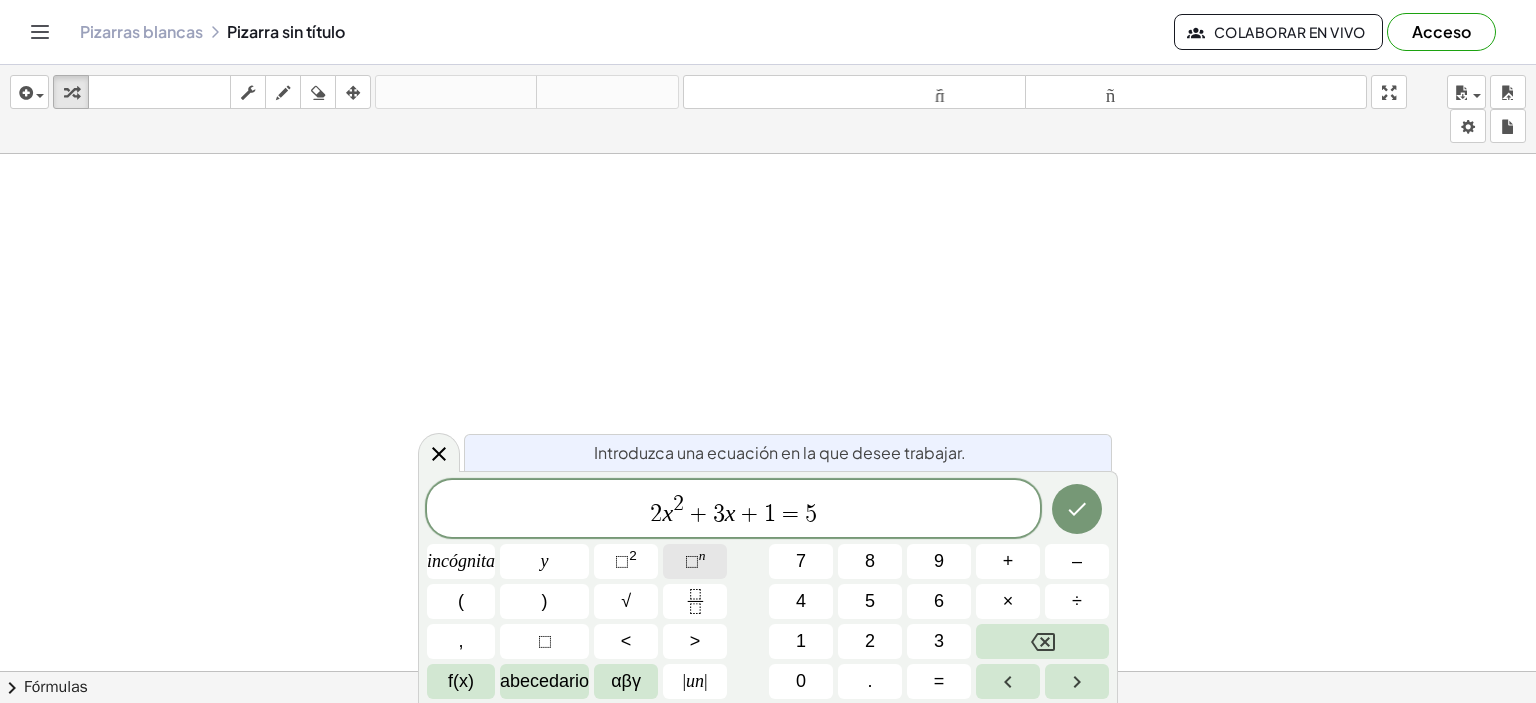 click on "⬚" at bounding box center [692, 561] 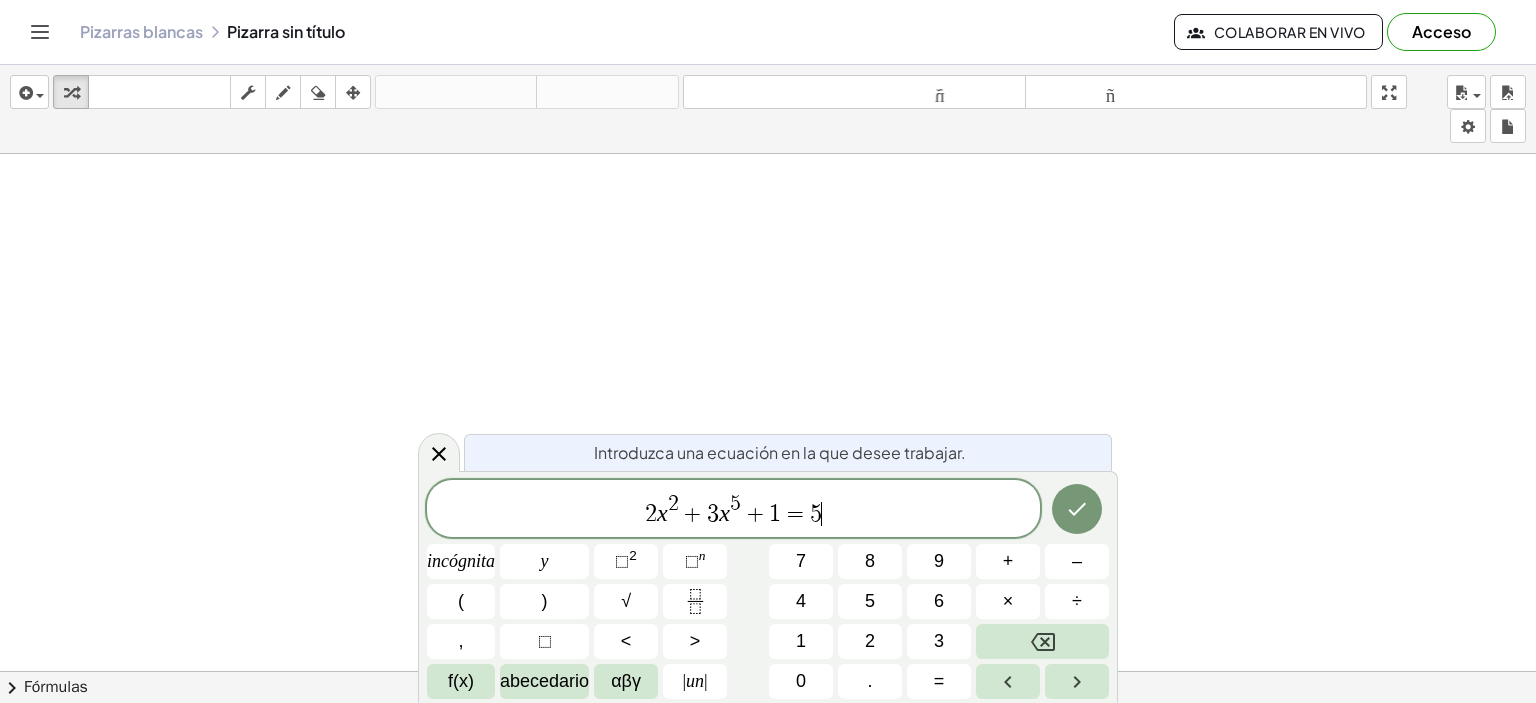 click on "2 x 2 + 3 x 5 + 1 = 5 ​" at bounding box center (733, 510) 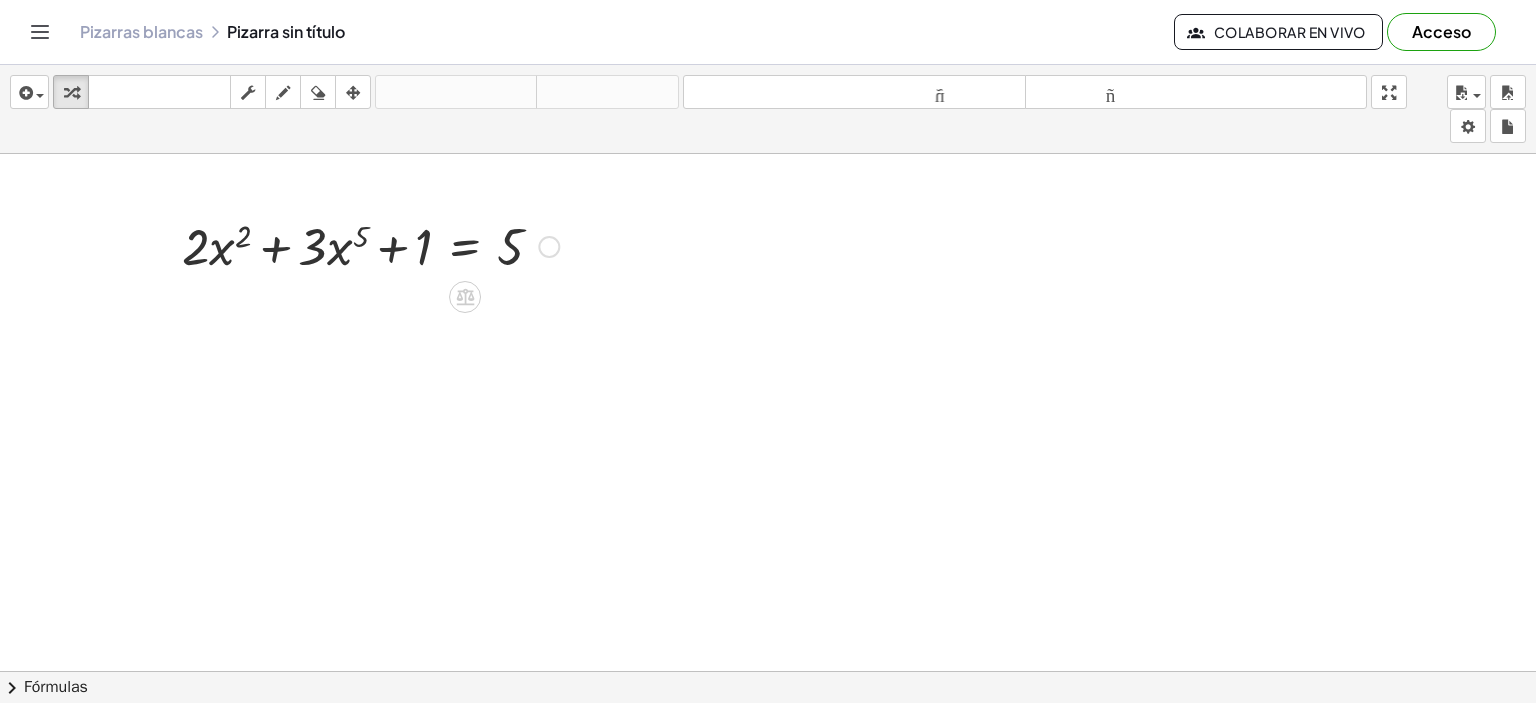 click at bounding box center [549, 247] 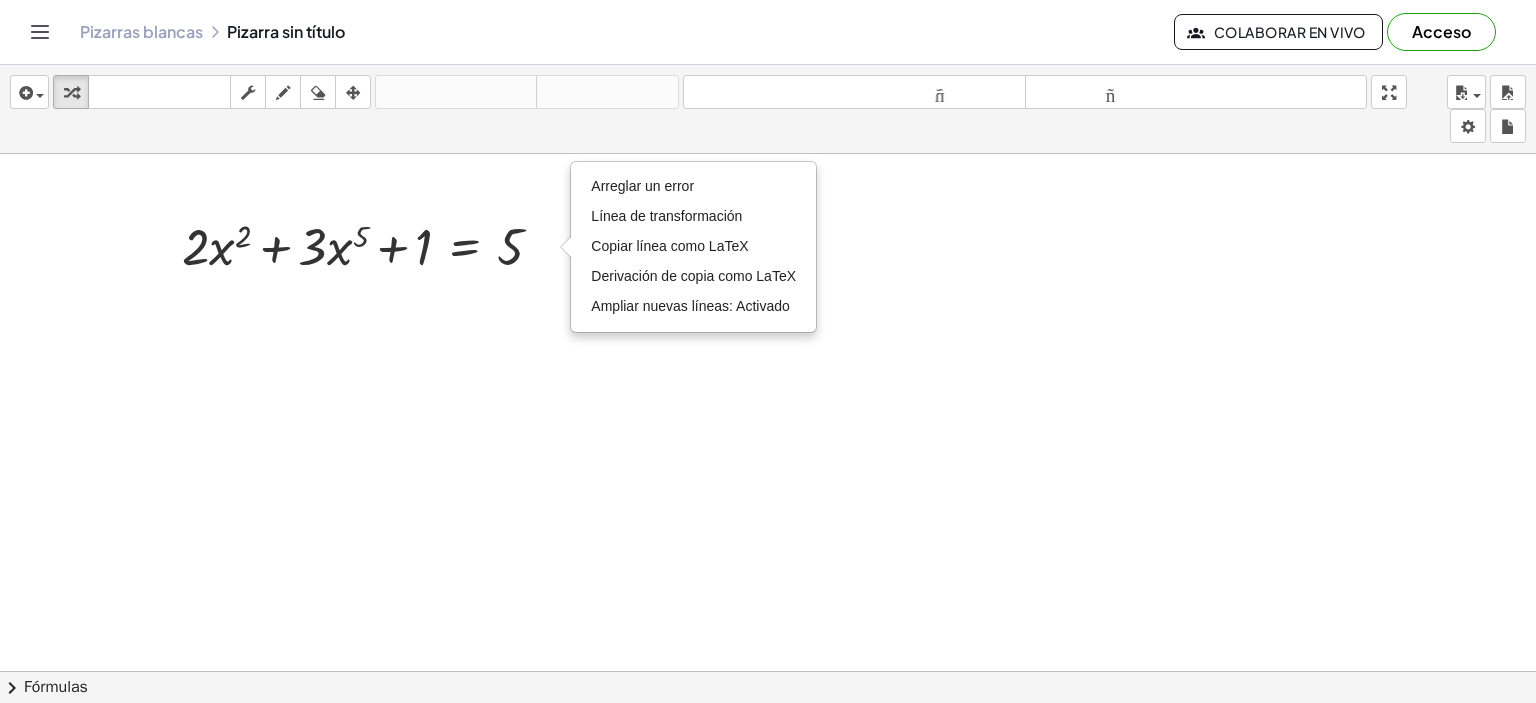 click at bounding box center [768, 751] 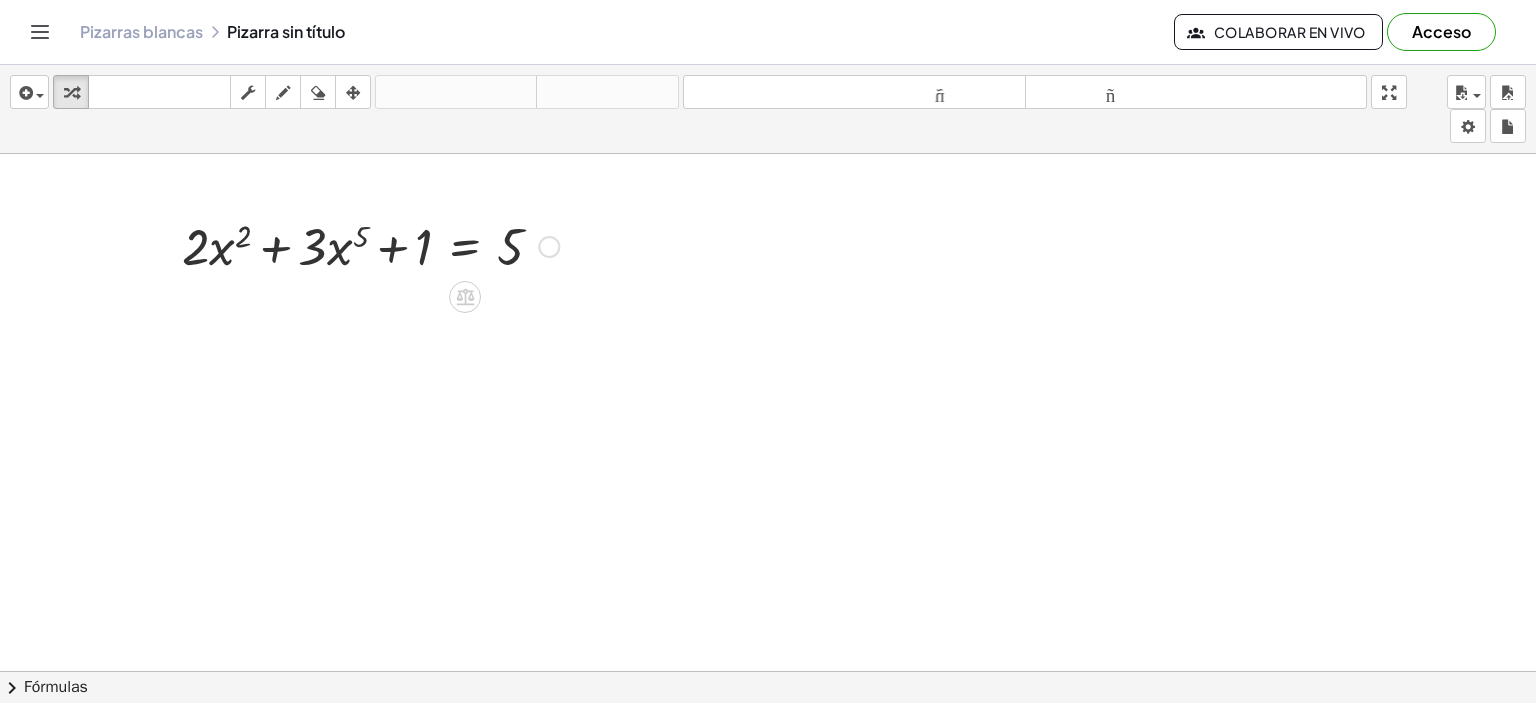 click on "Arreglar un error Línea de transformación Copiar línea como LaTeX Derivación de copia como LaTeX Ampliar nuevas líneas: Activado" at bounding box center (549, 247) 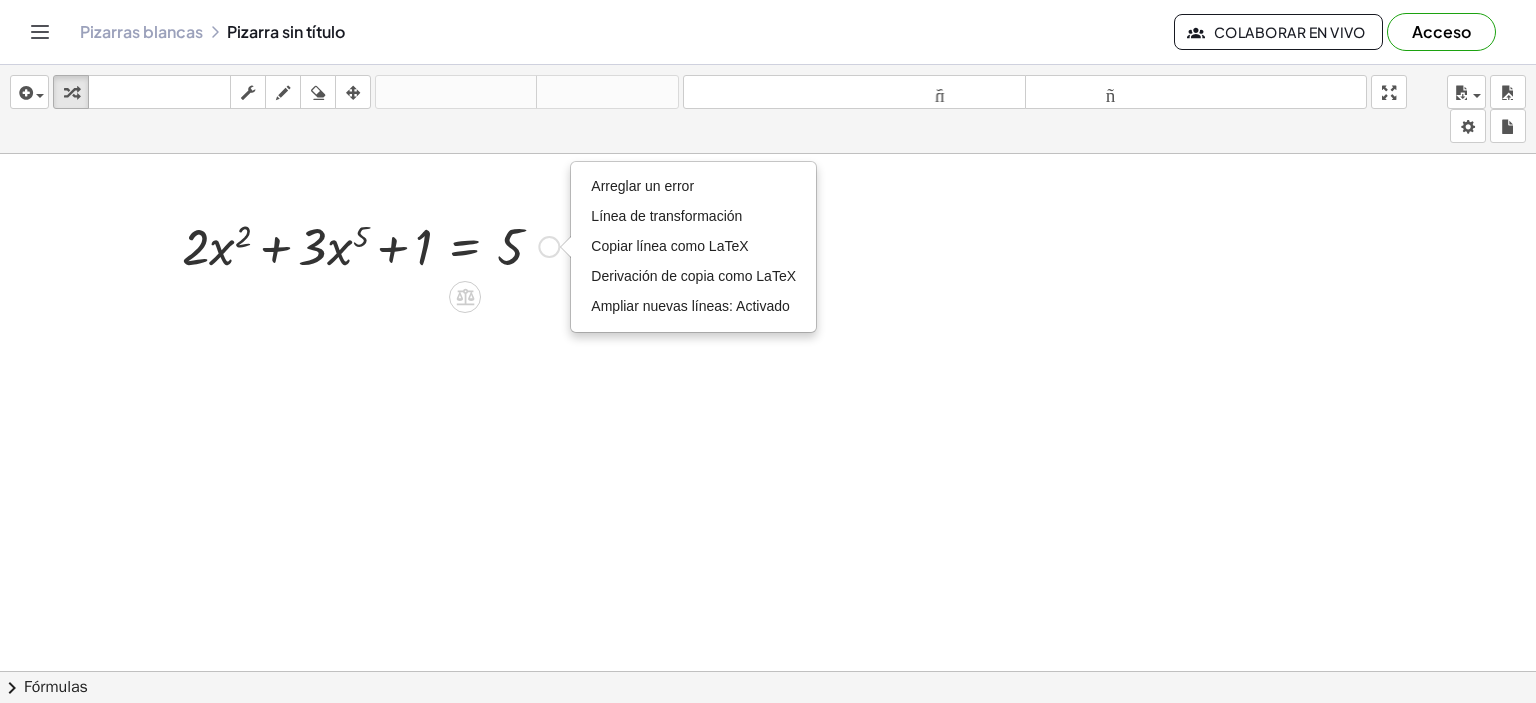 click at bounding box center (370, 245) 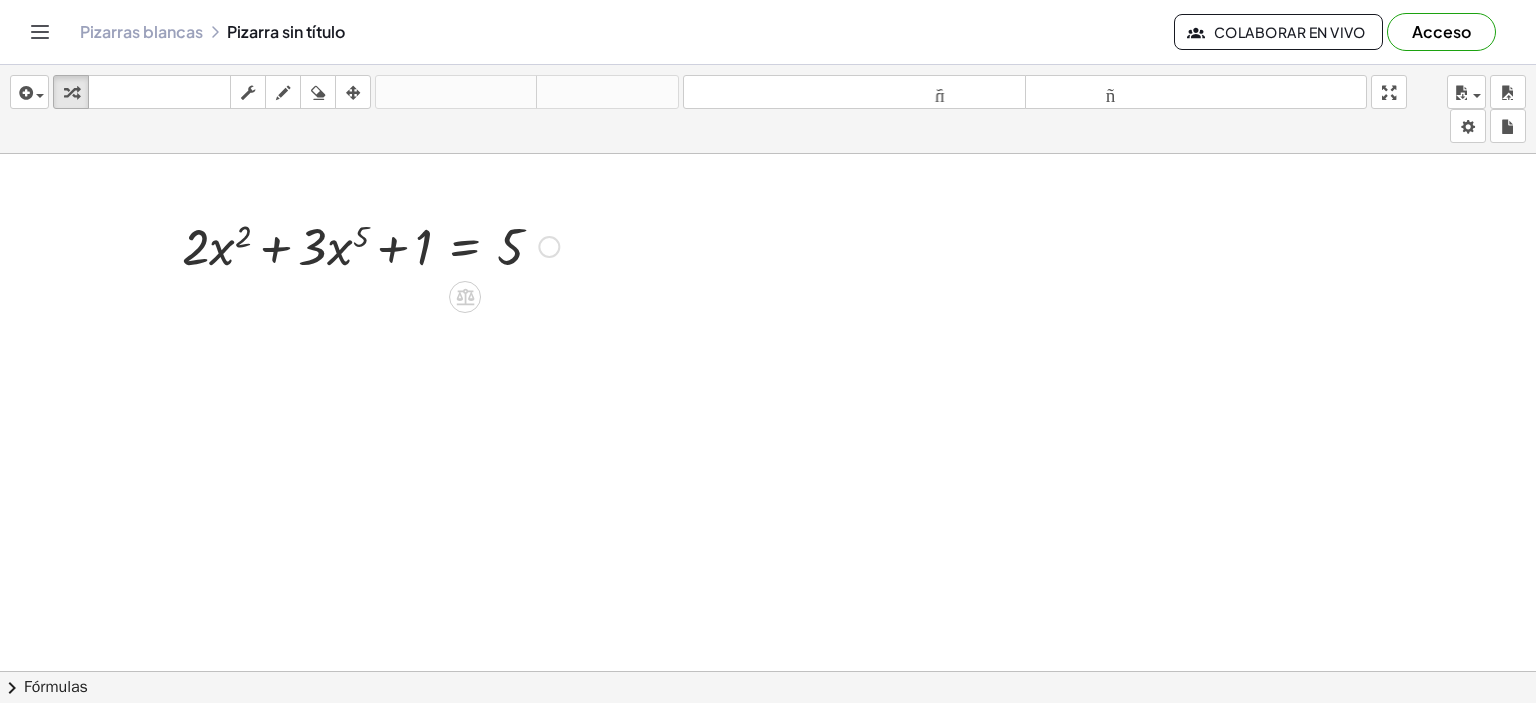 click at bounding box center [370, 245] 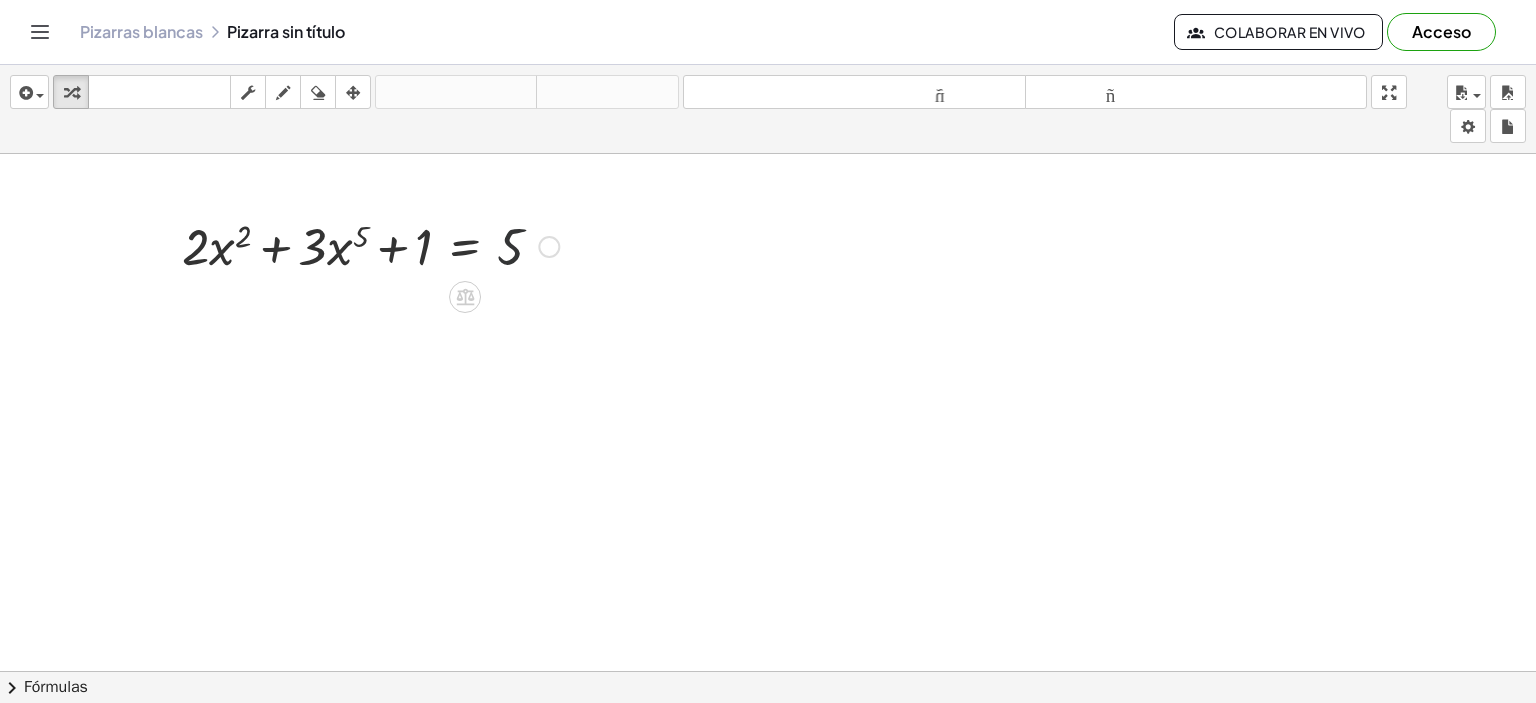 click at bounding box center [370, 245] 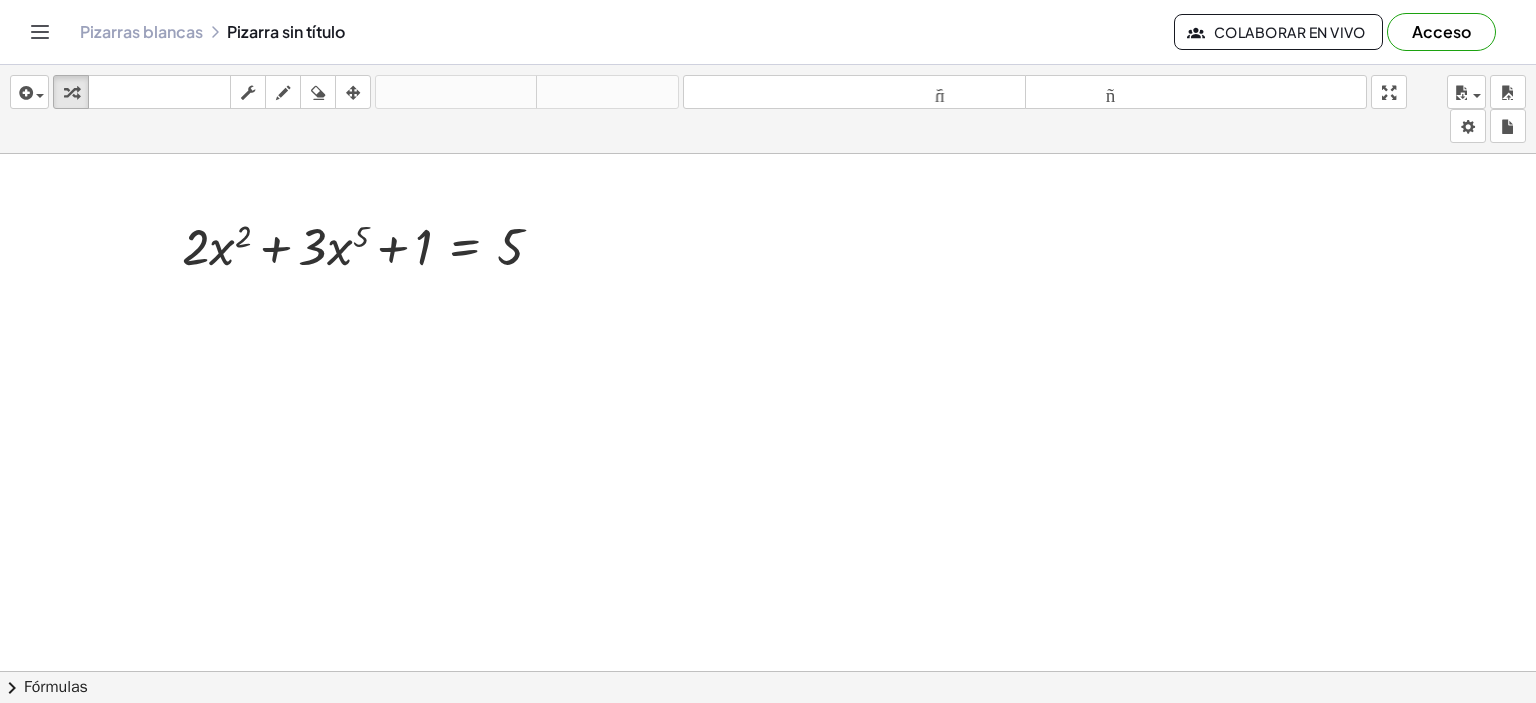 click at bounding box center [768, 751] 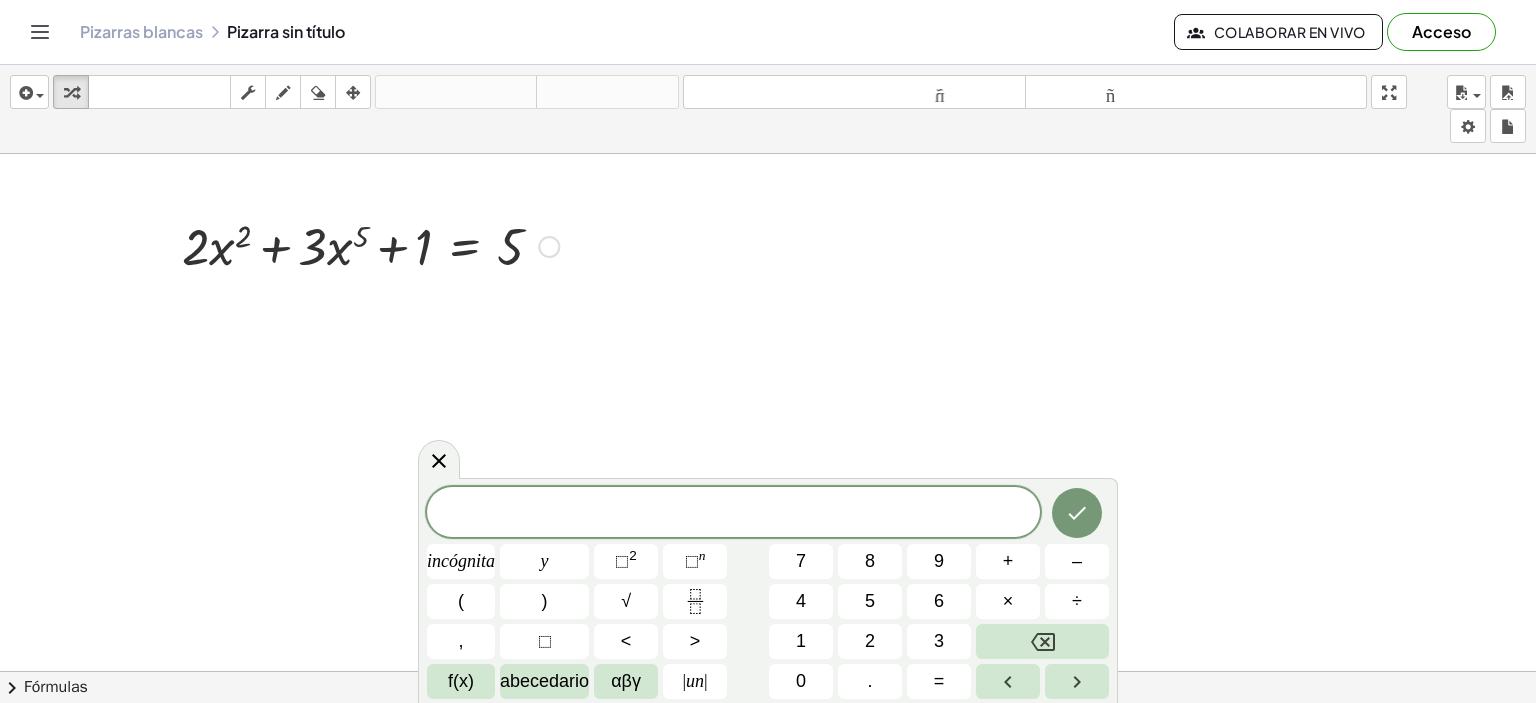 click at bounding box center (370, 245) 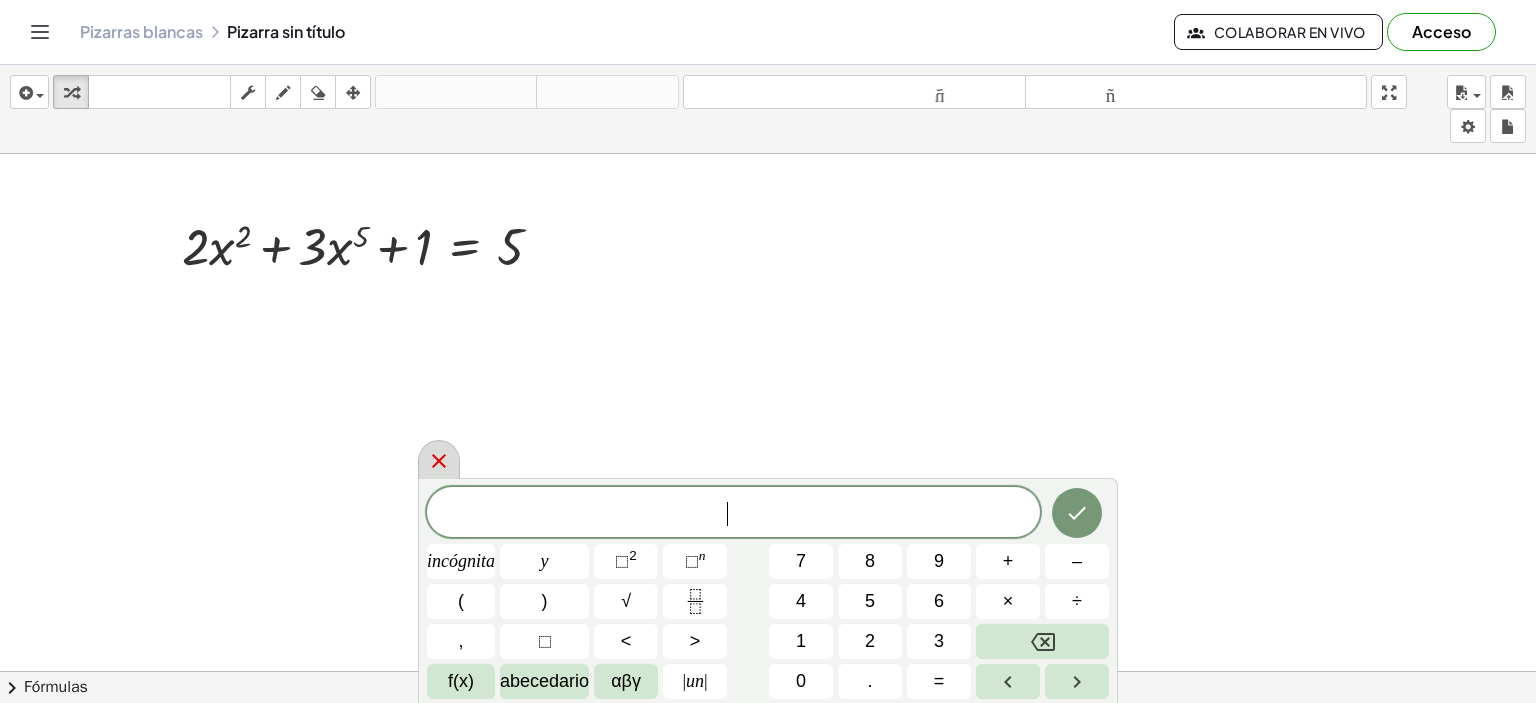 click 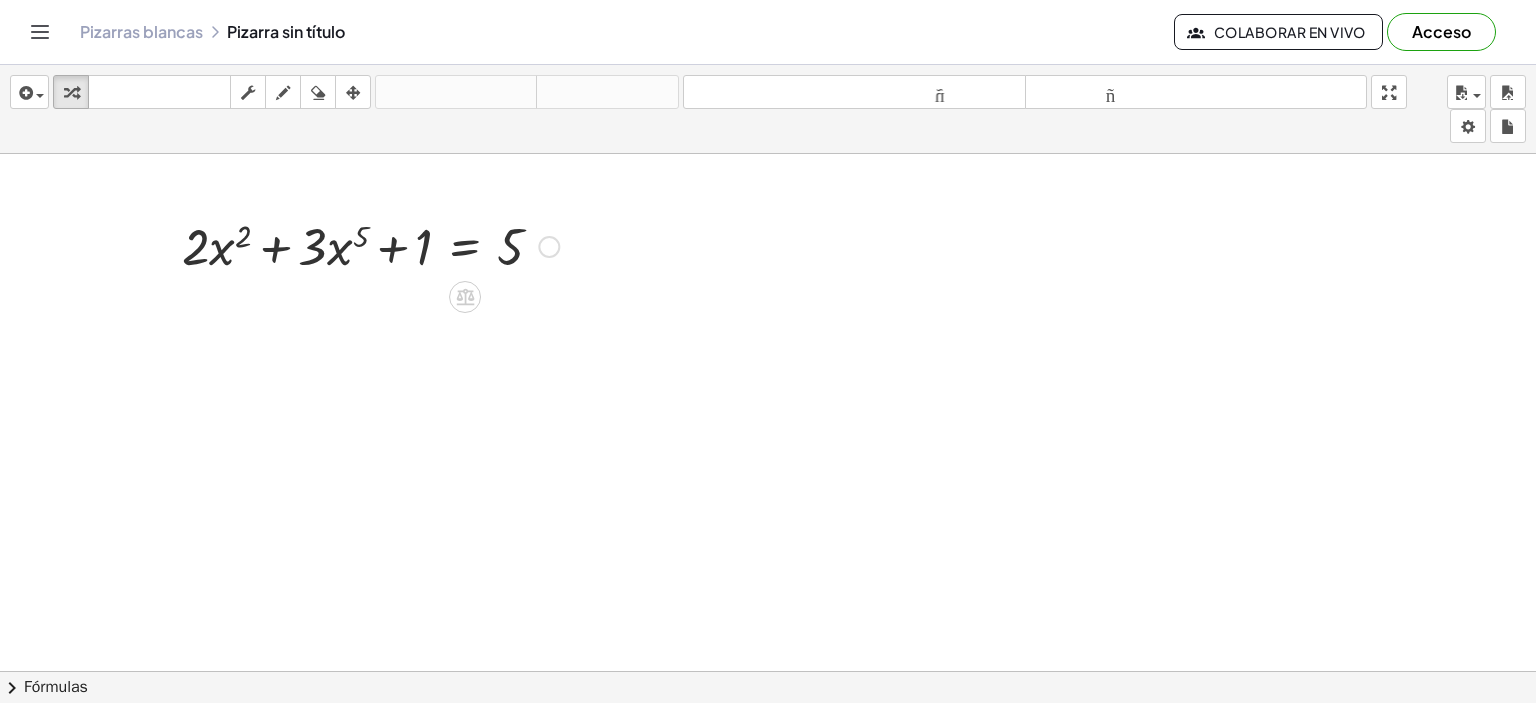 click on "Arreglar un error Línea de transformación Copiar línea como LaTeX Derivación de copia como LaTeX Ampliar nuevas líneas: Activado" at bounding box center (549, 247) 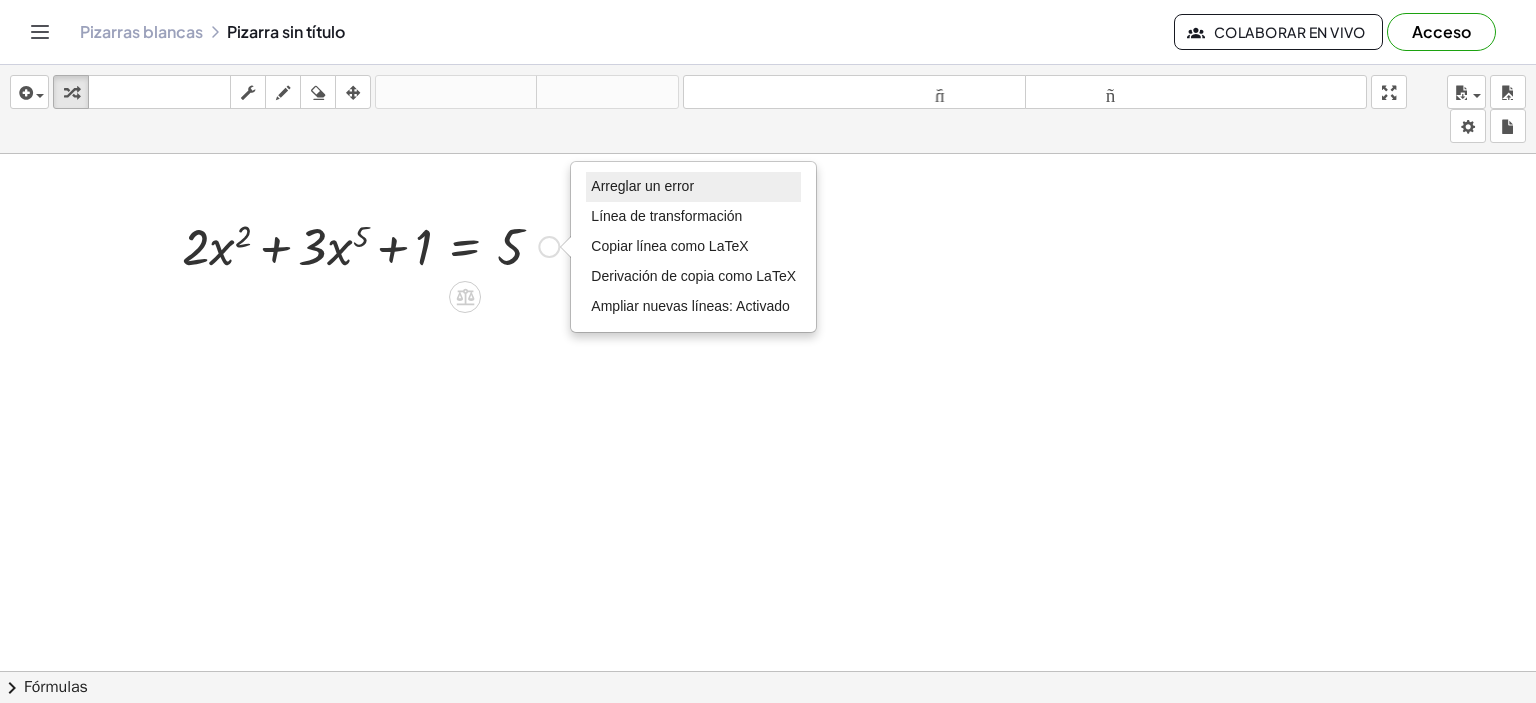 click on "Arreglar un error" at bounding box center [642, 186] 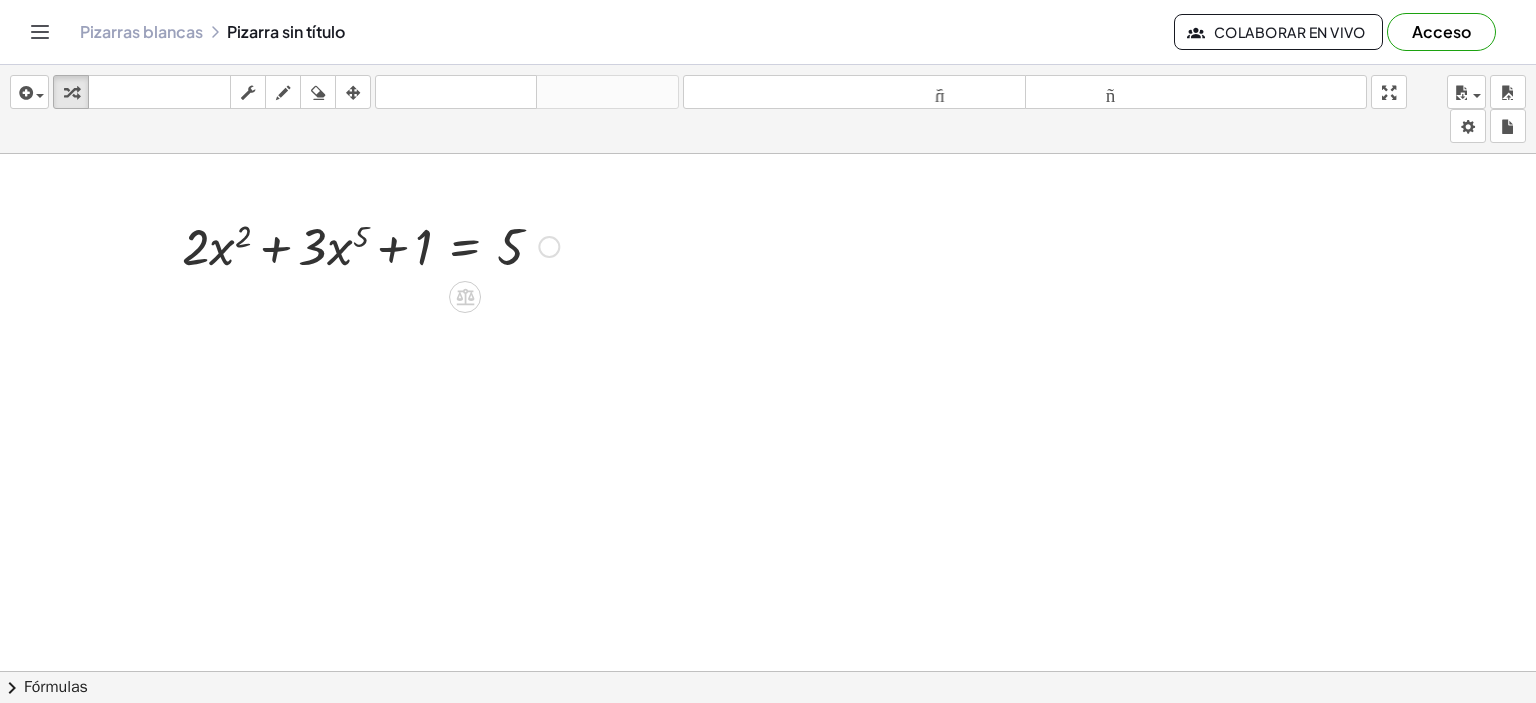 click at bounding box center [768, 751] 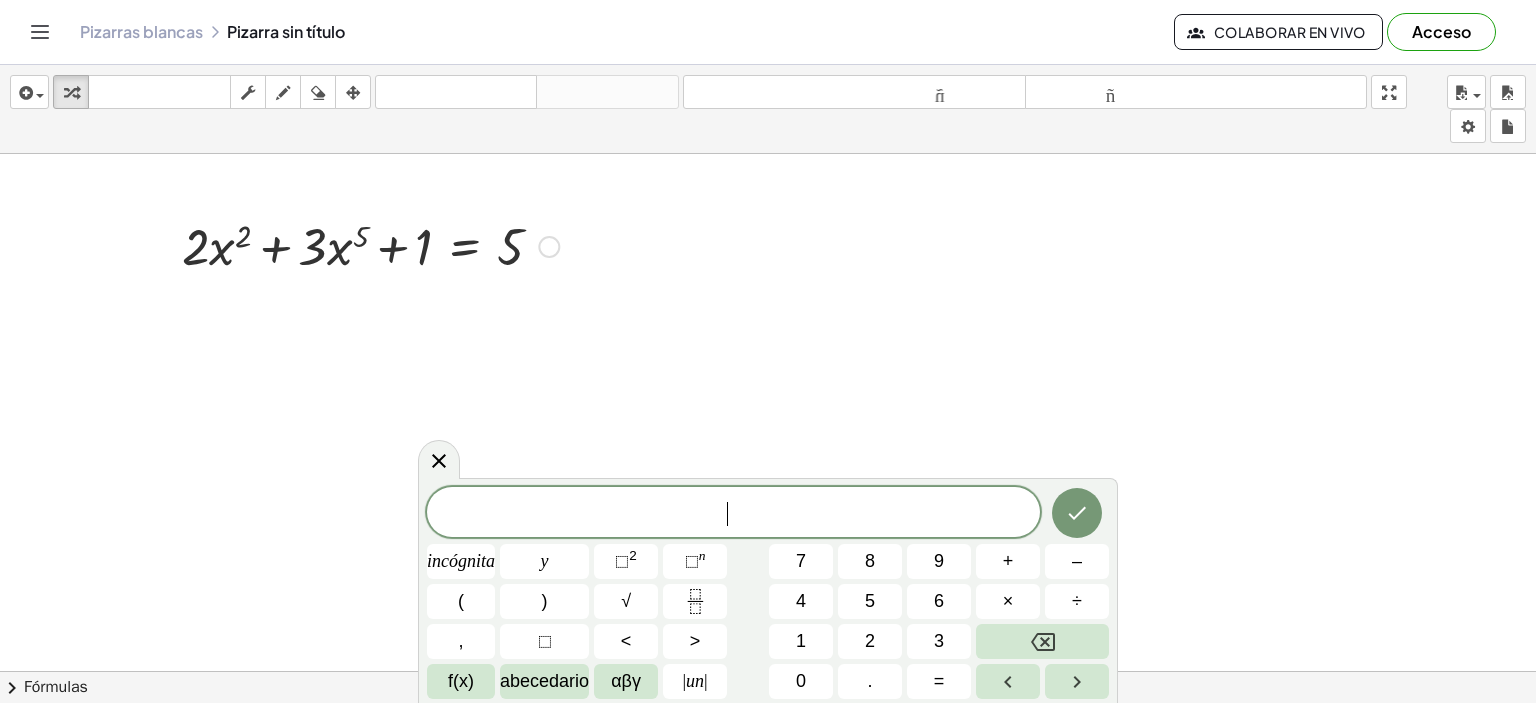 click 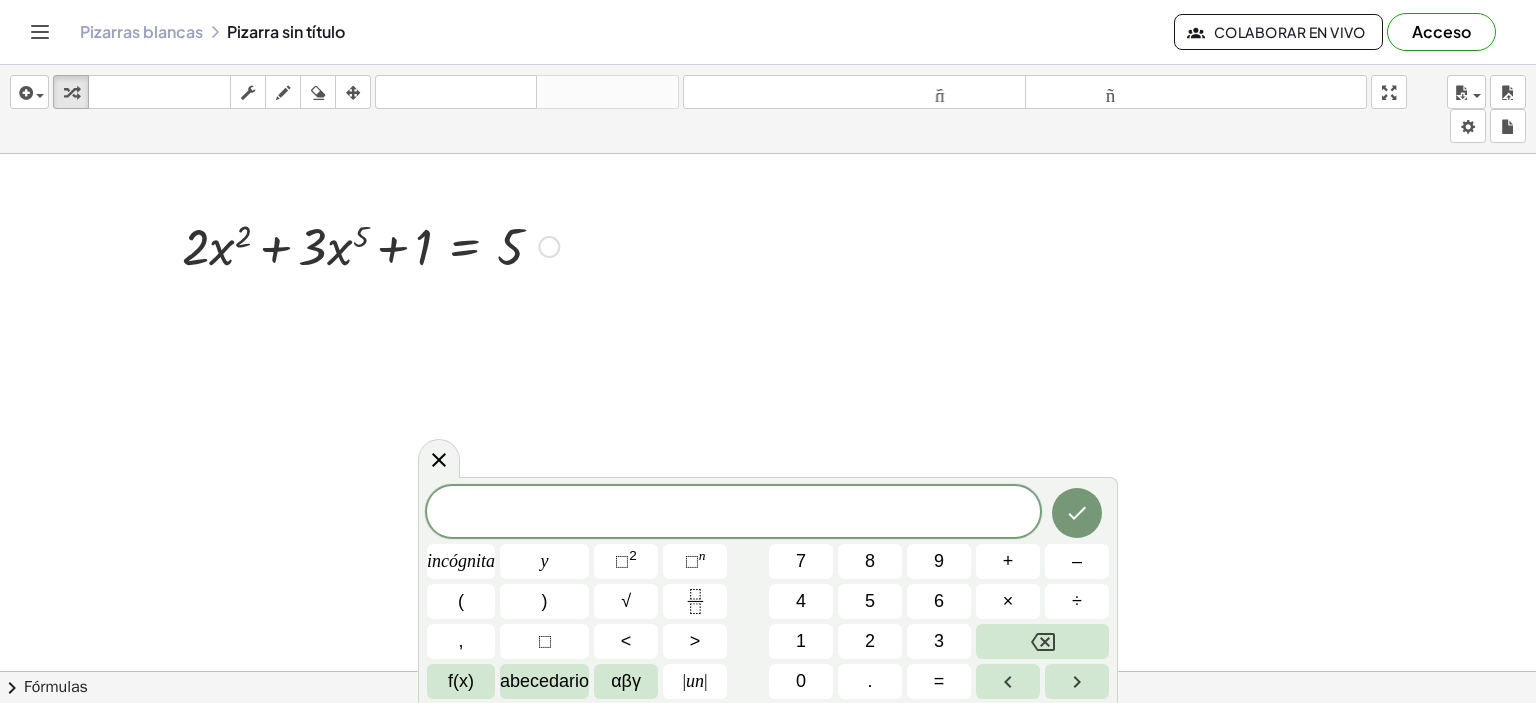 click at bounding box center (370, 245) 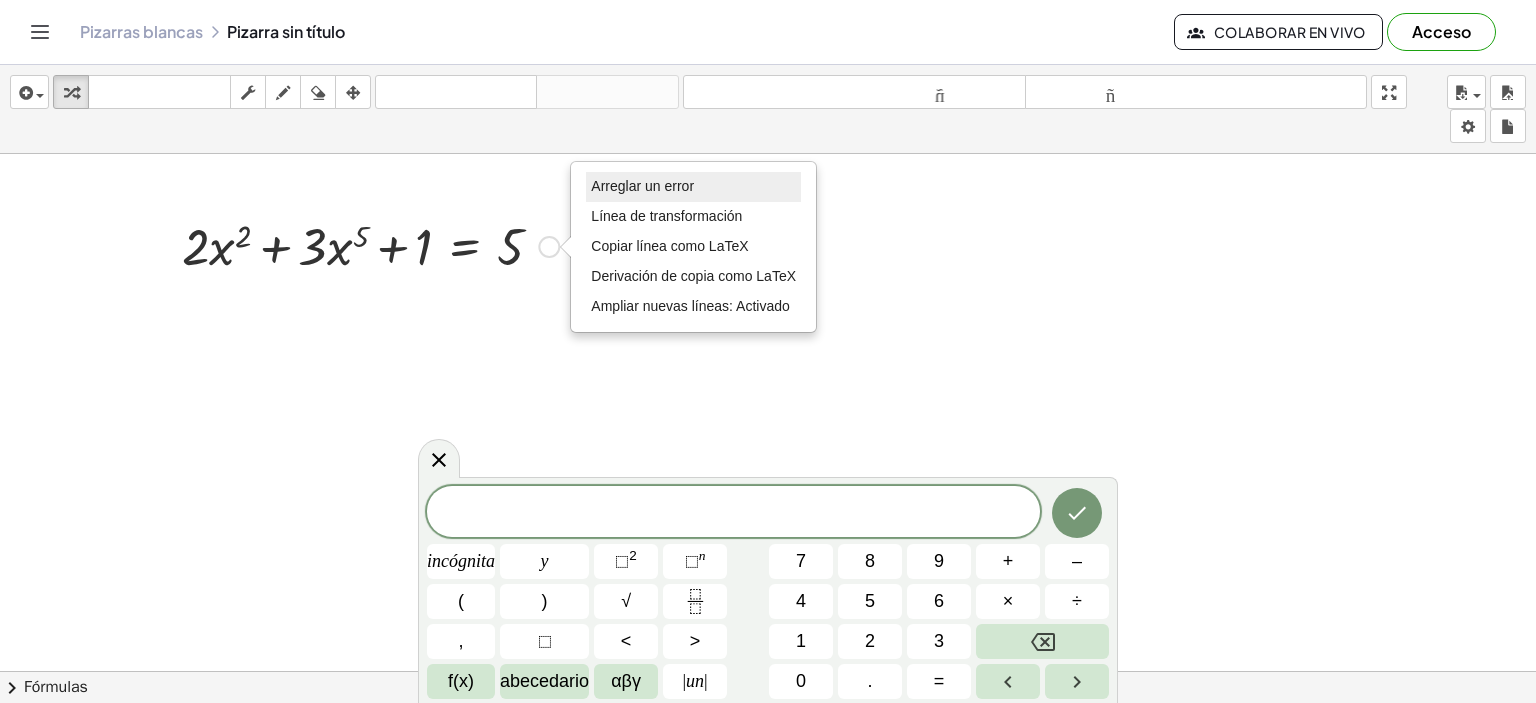 click on "Arreglar un error" at bounding box center (642, 186) 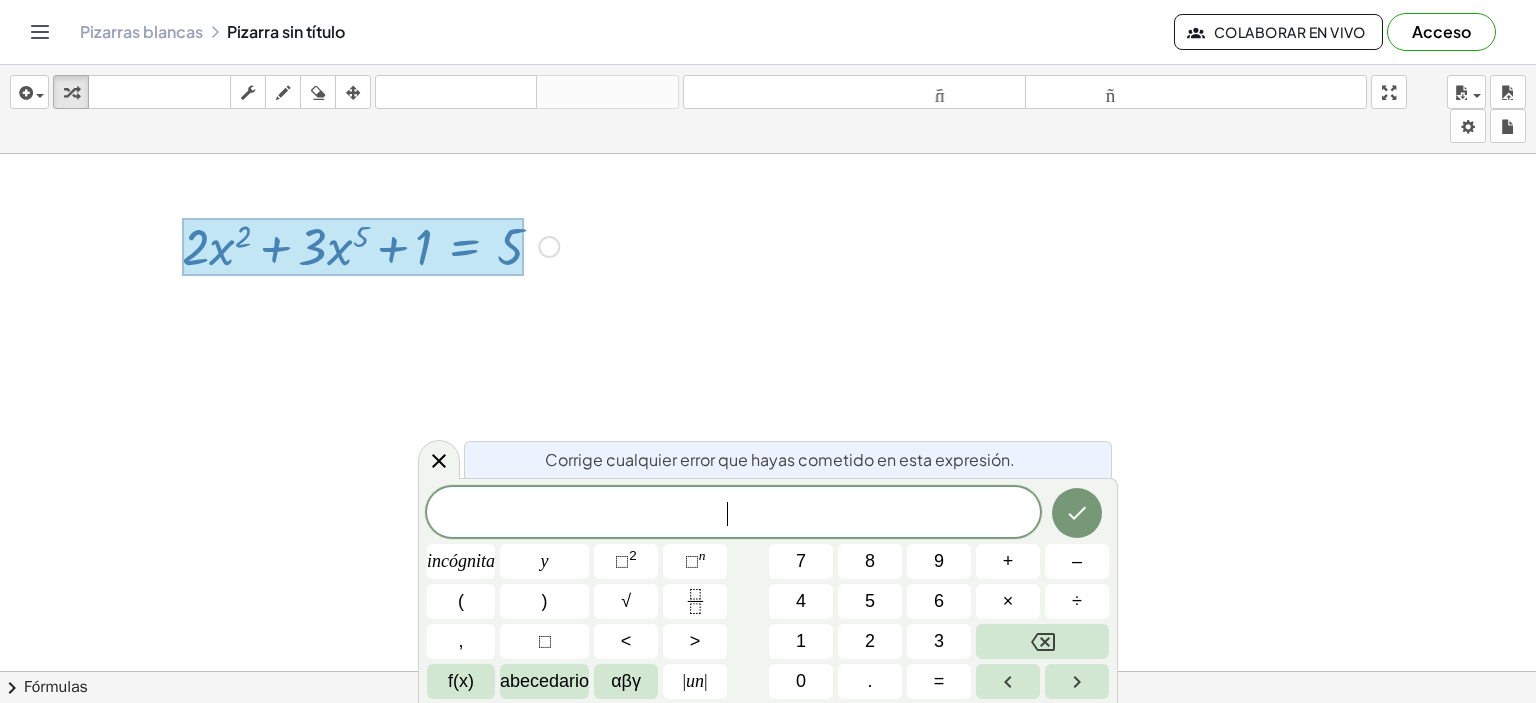 click at bounding box center (353, 247) 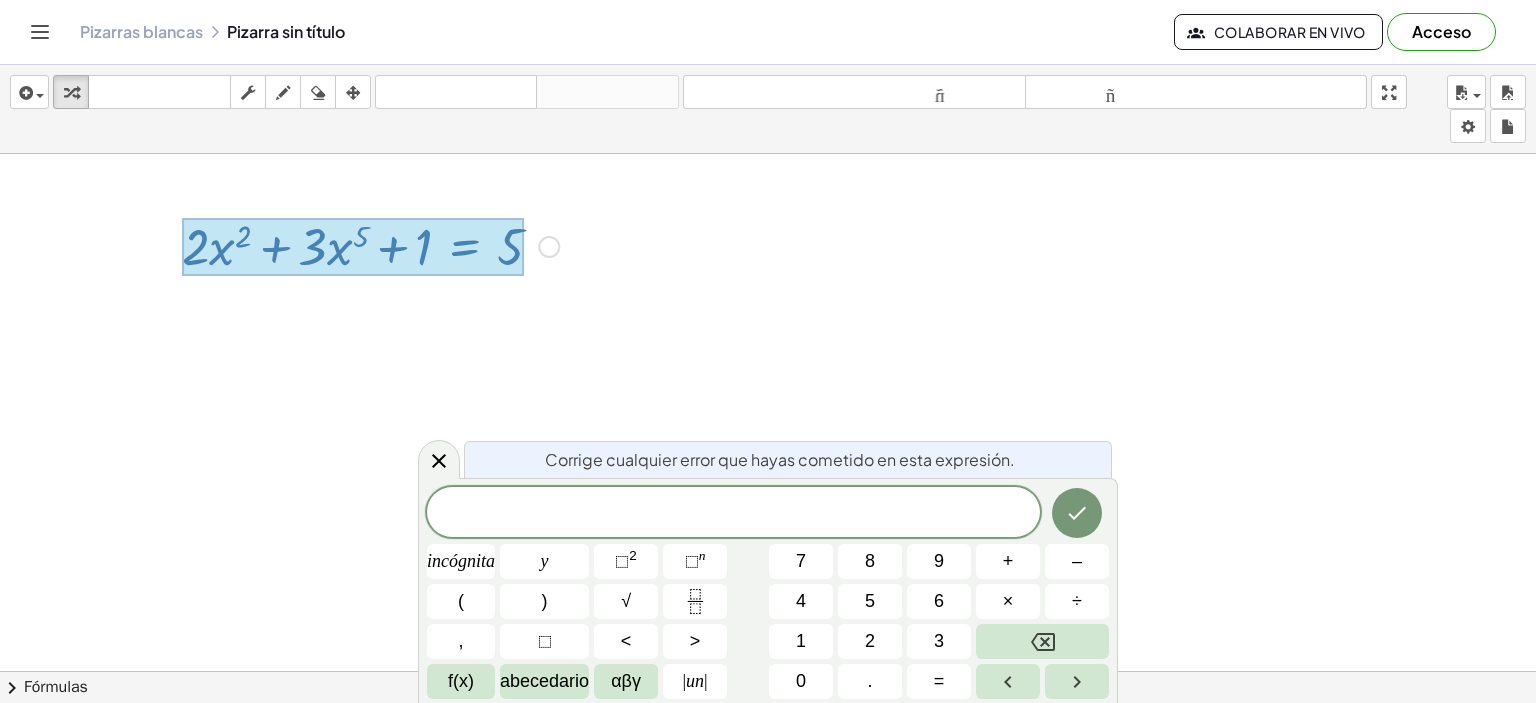 click at bounding box center (353, 247) 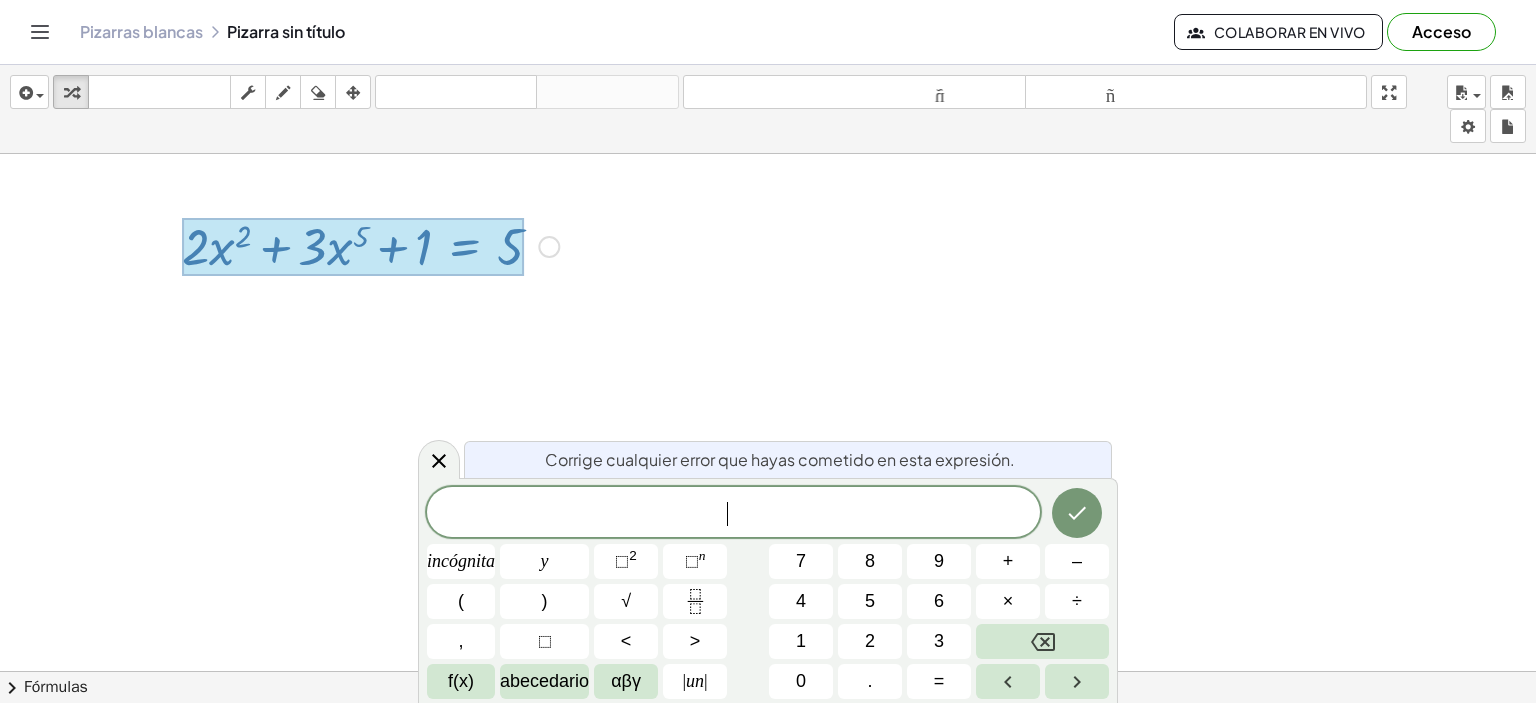click at bounding box center [353, 247] 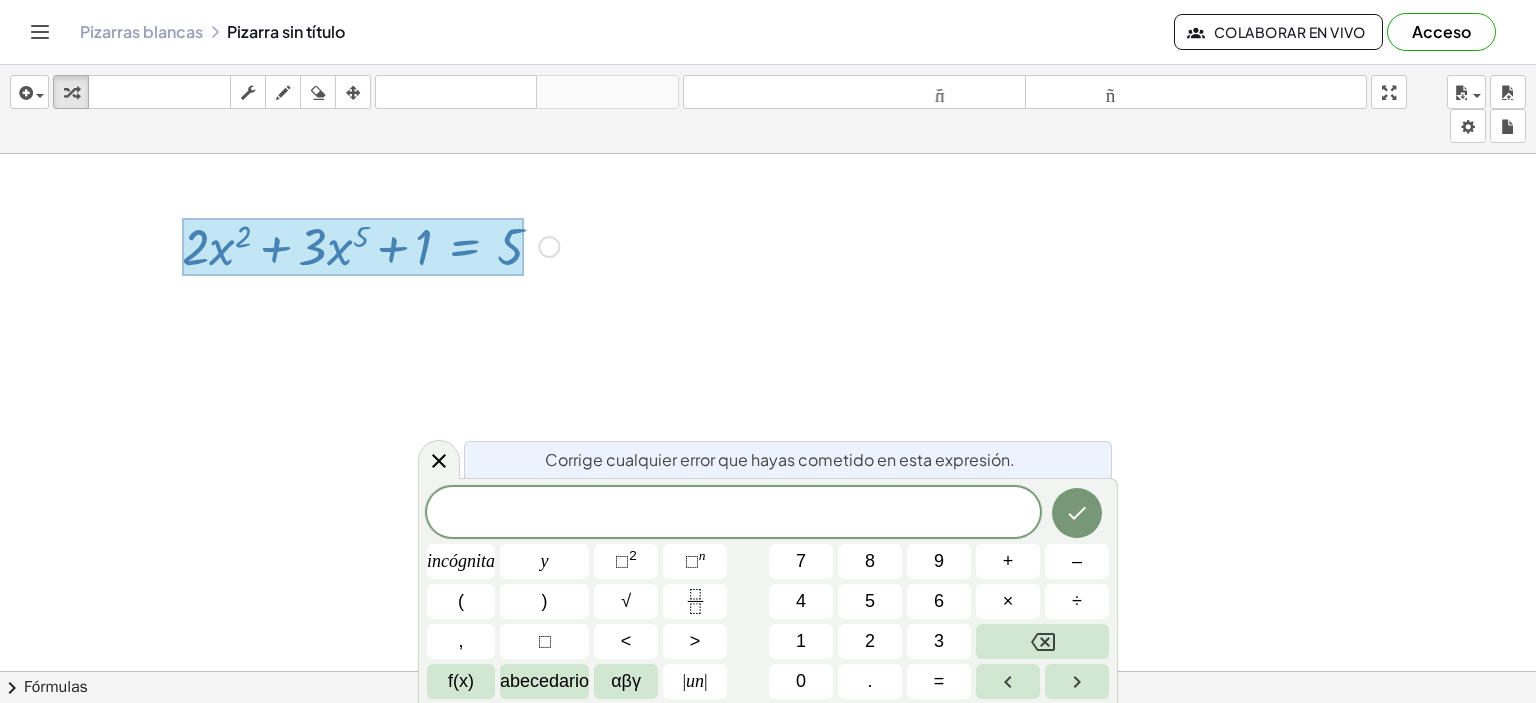 click at bounding box center [353, 247] 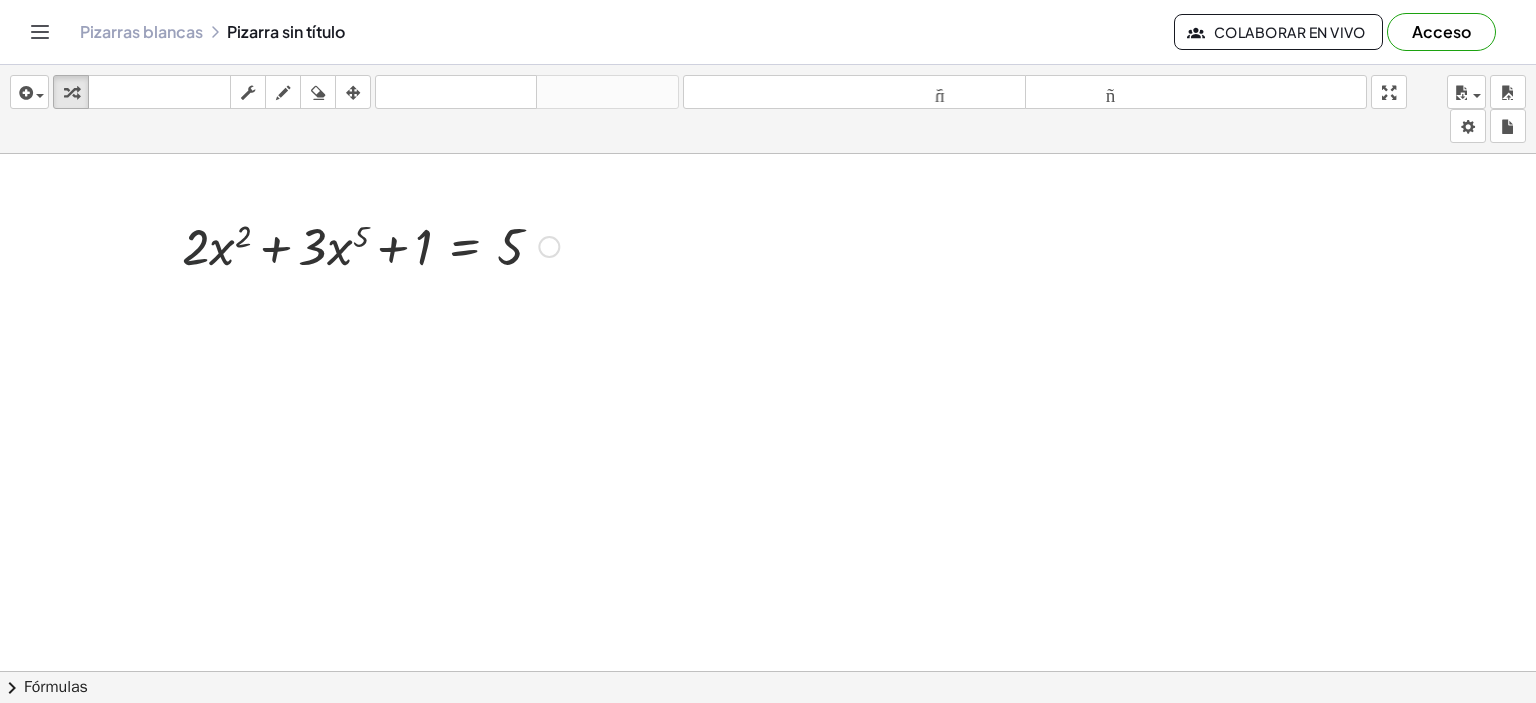 click at bounding box center [370, 245] 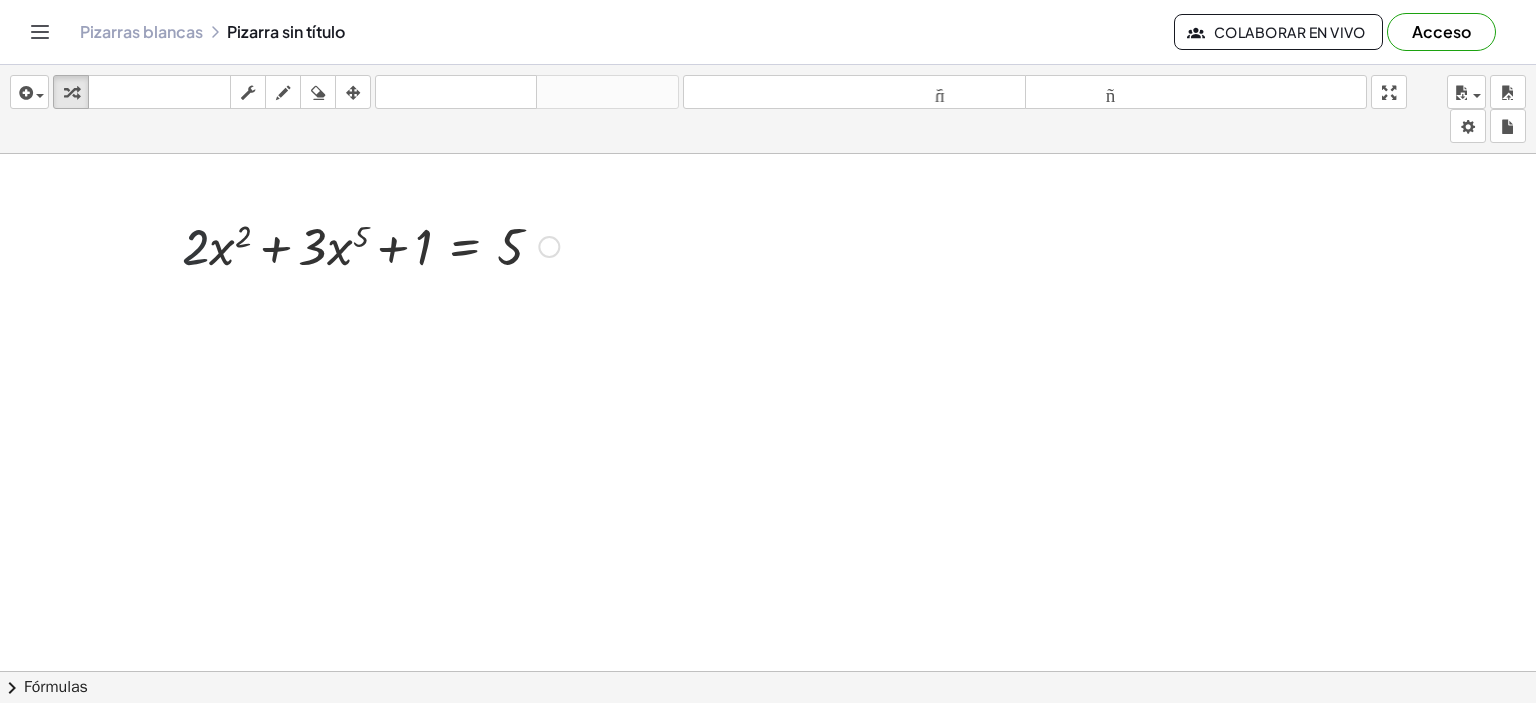 click at bounding box center (370, 245) 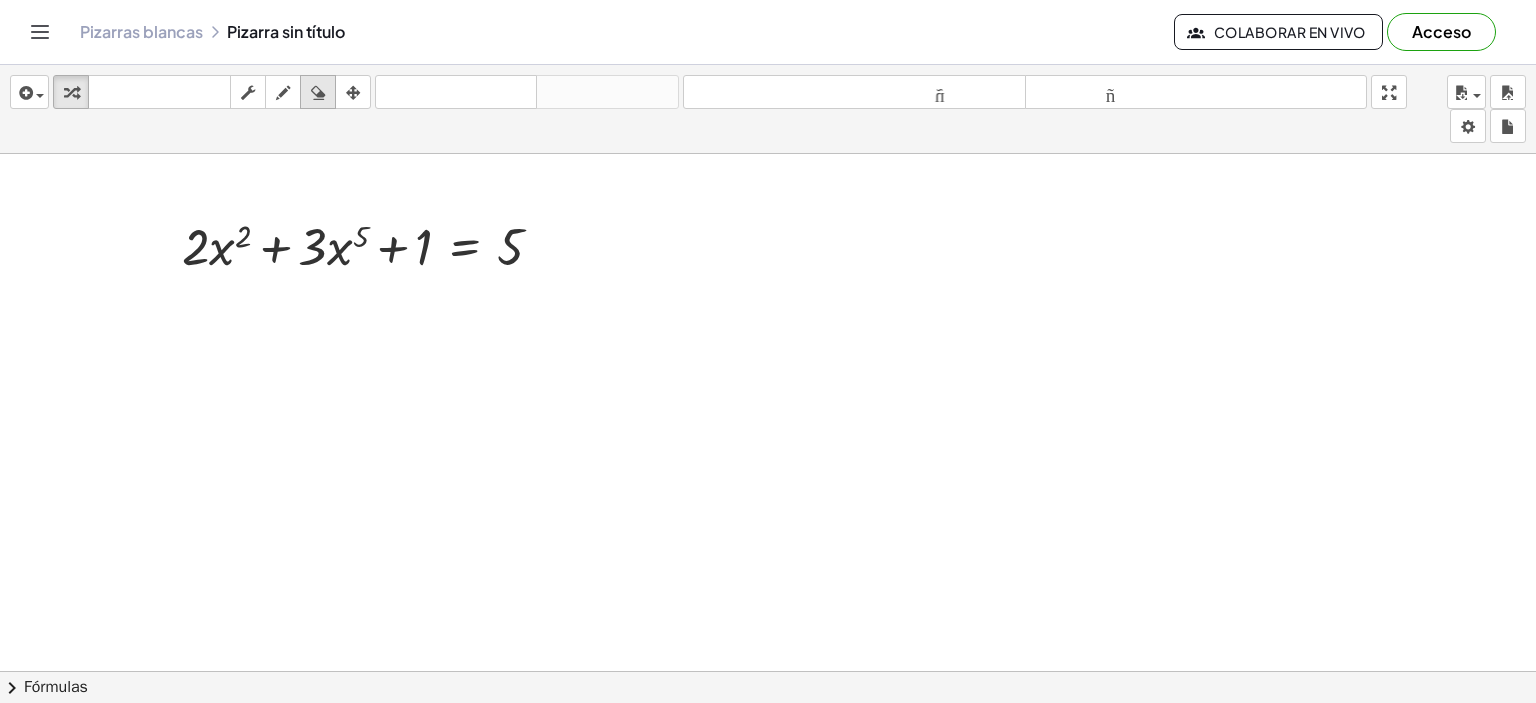 click at bounding box center (318, 93) 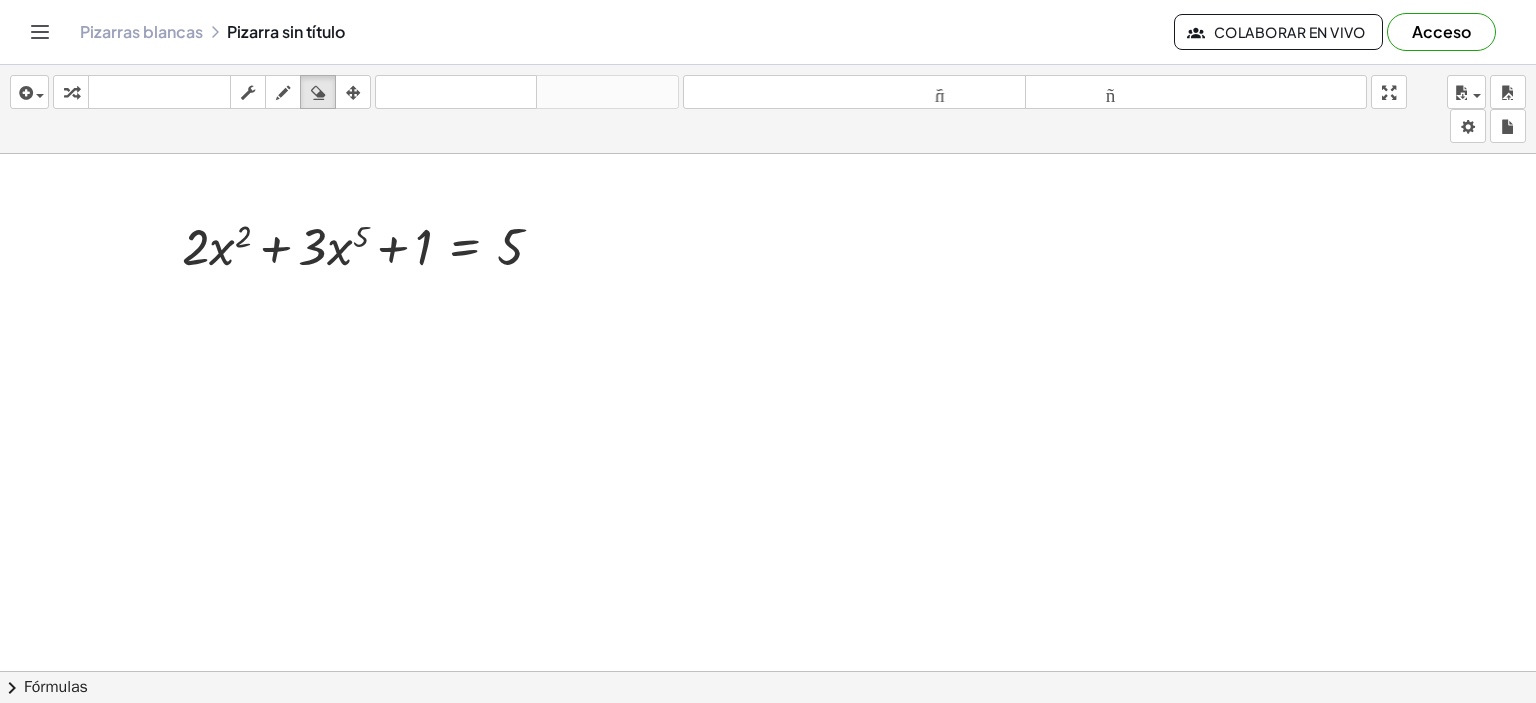 click at bounding box center (768, 751) 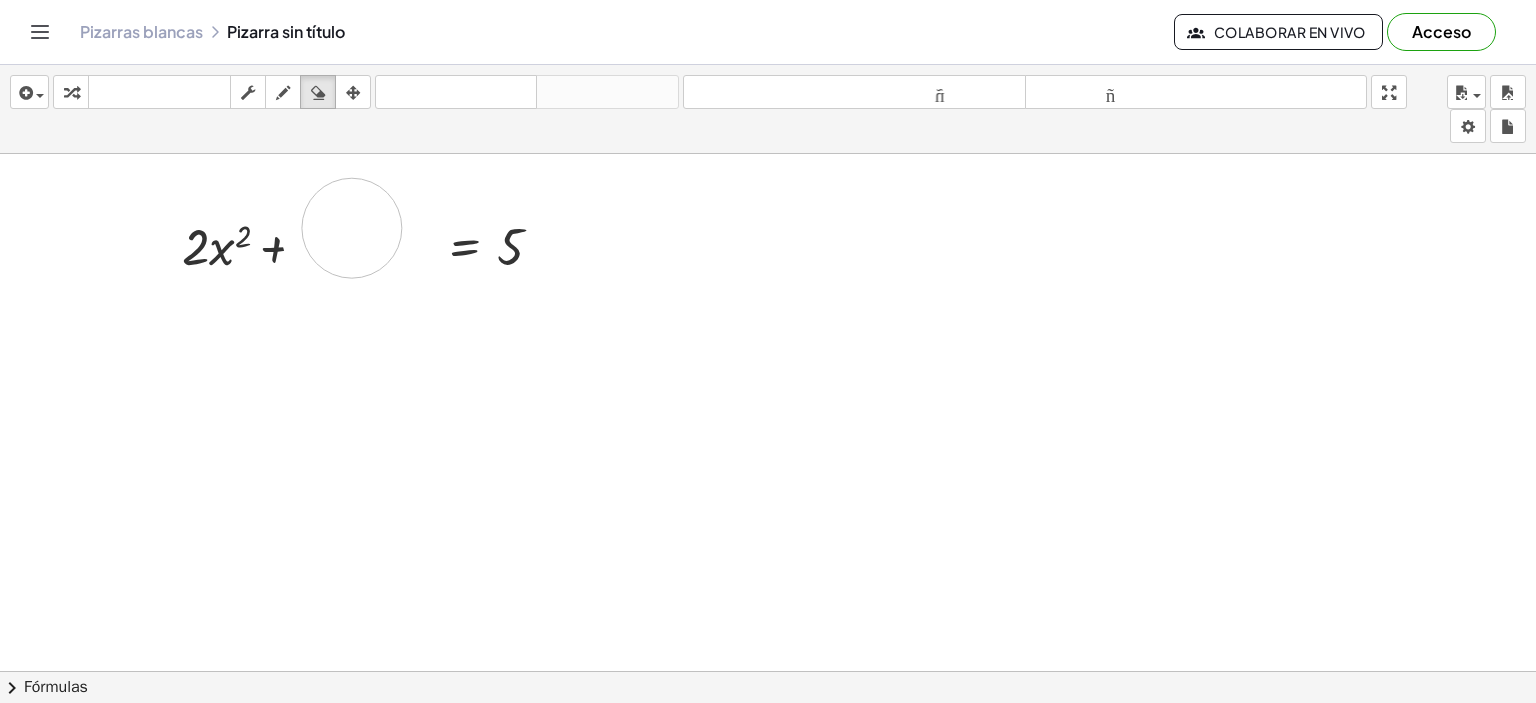 drag, startPoint x: 350, startPoint y: 240, endPoint x: 359, endPoint y: 201, distance: 40.024994 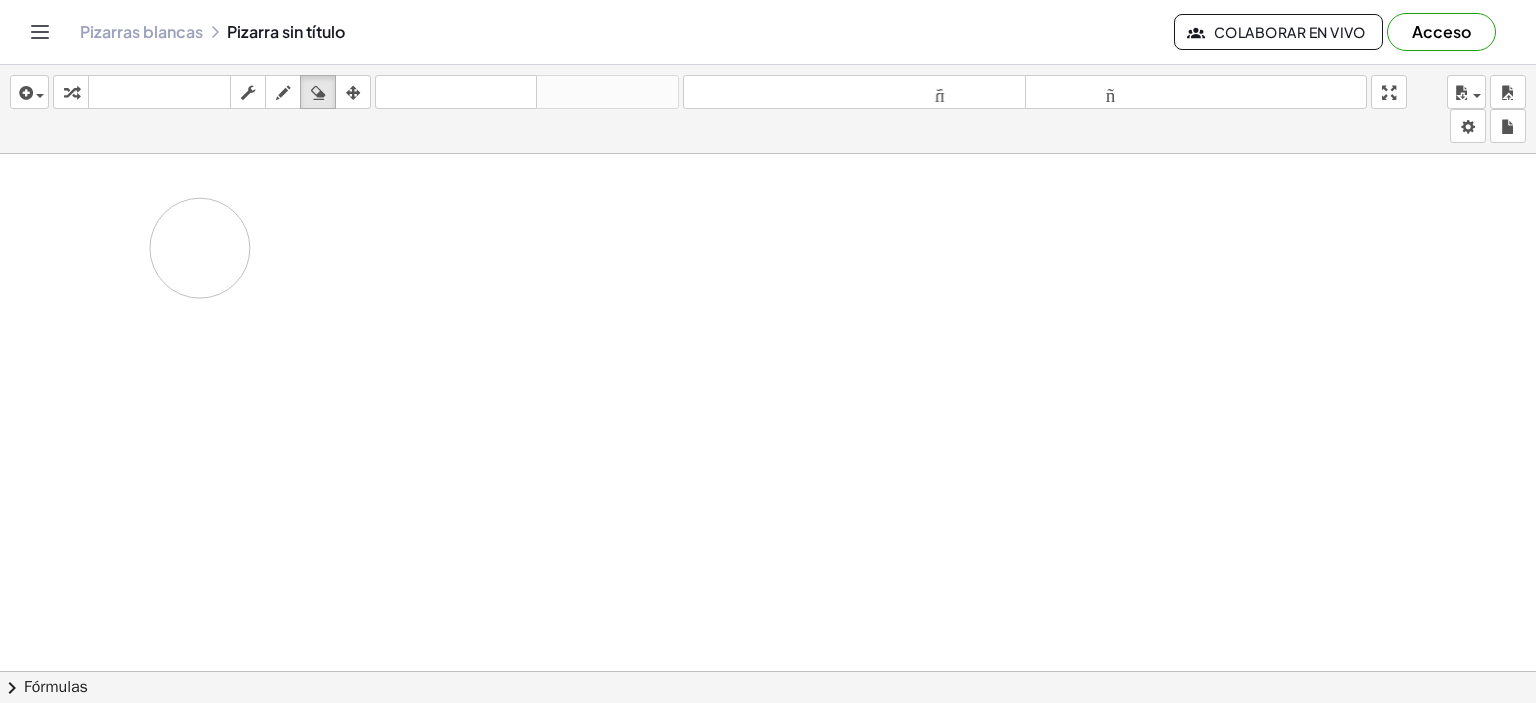 drag, startPoint x: 512, startPoint y: 239, endPoint x: 200, endPoint y: 247, distance: 312.10254 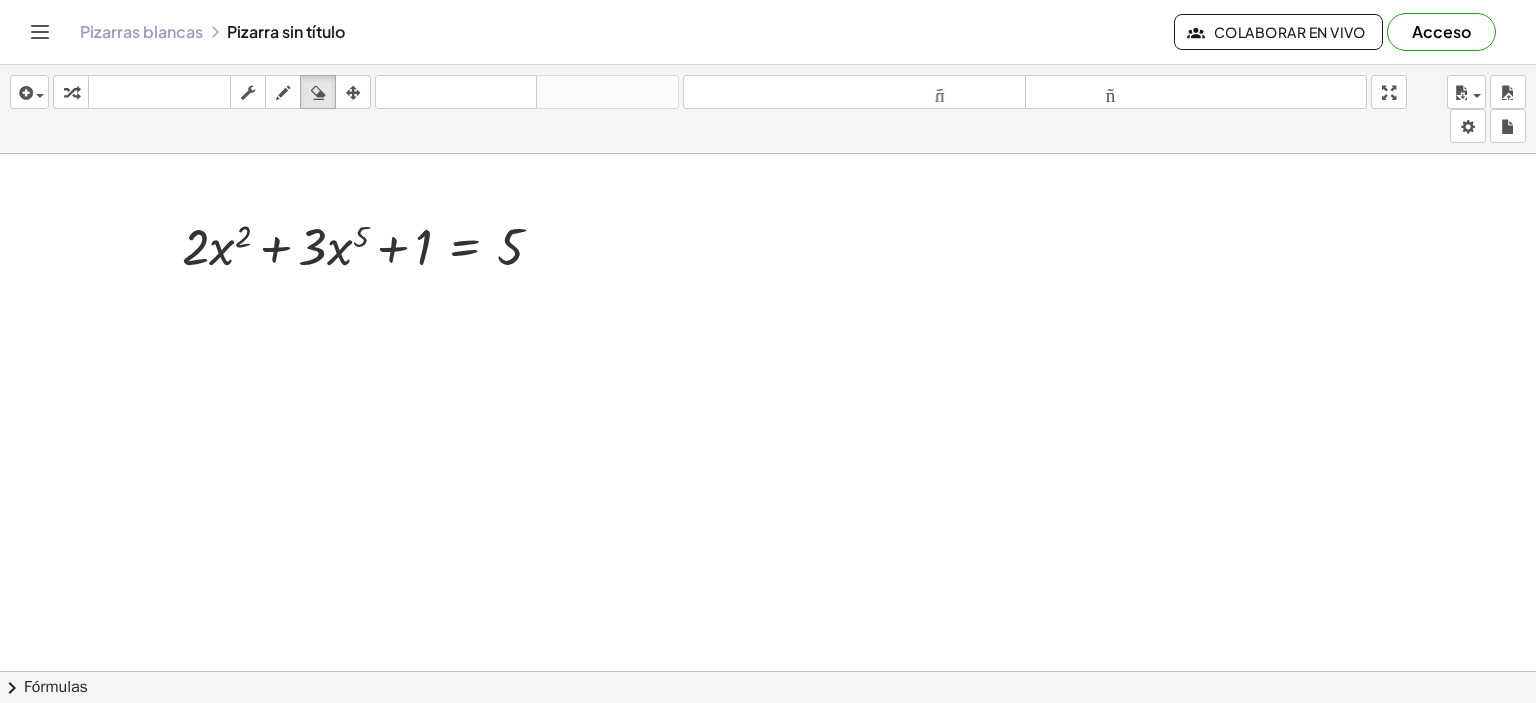 click at bounding box center (768, 751) 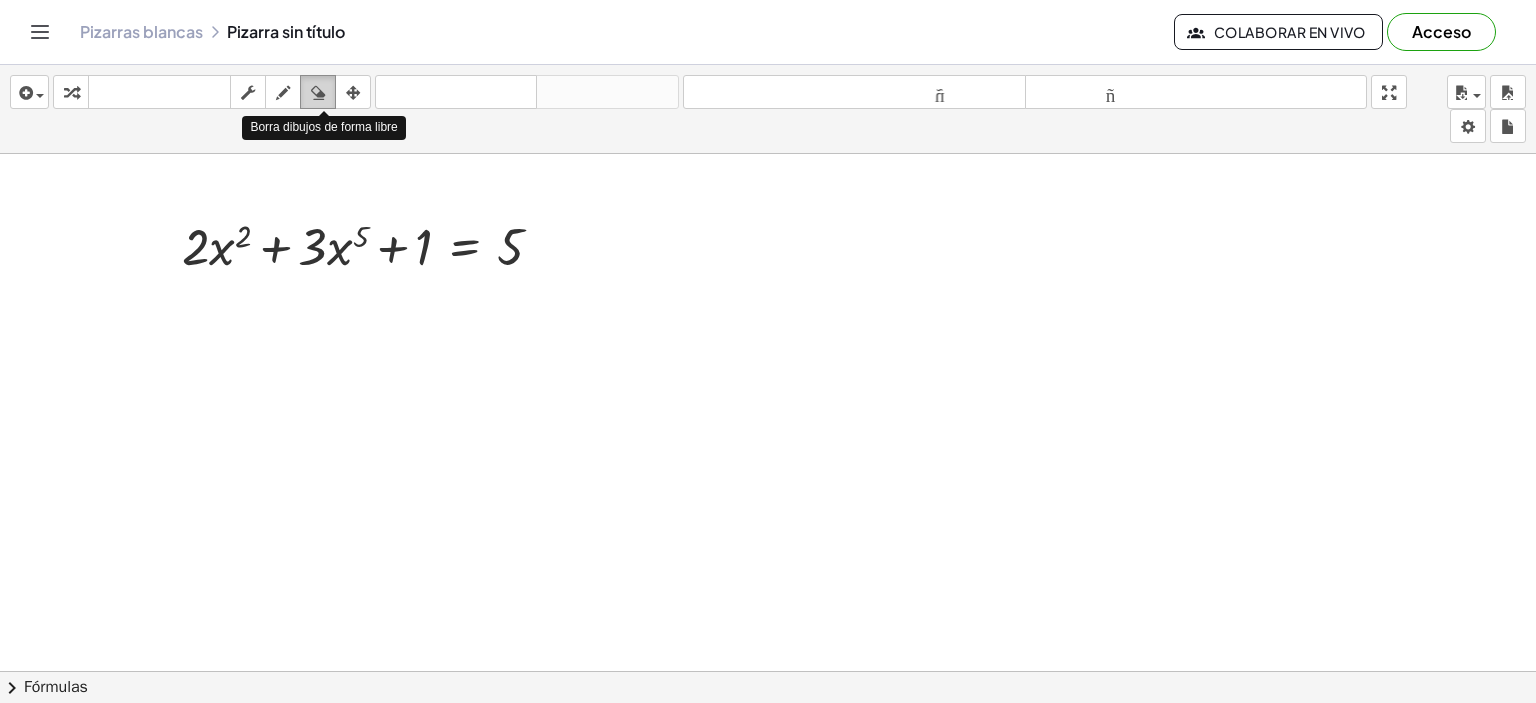 click on "borrar" at bounding box center [318, 92] 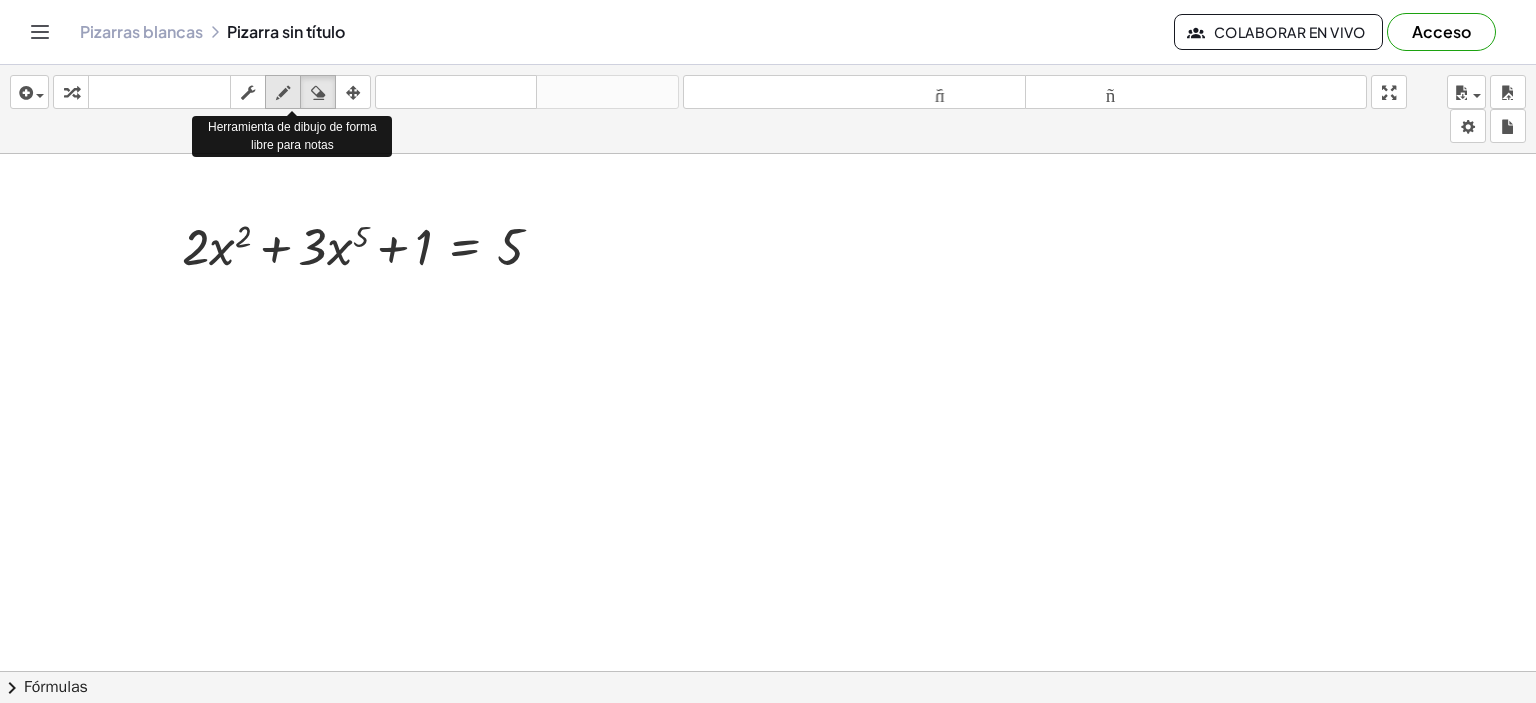 click at bounding box center [283, 93] 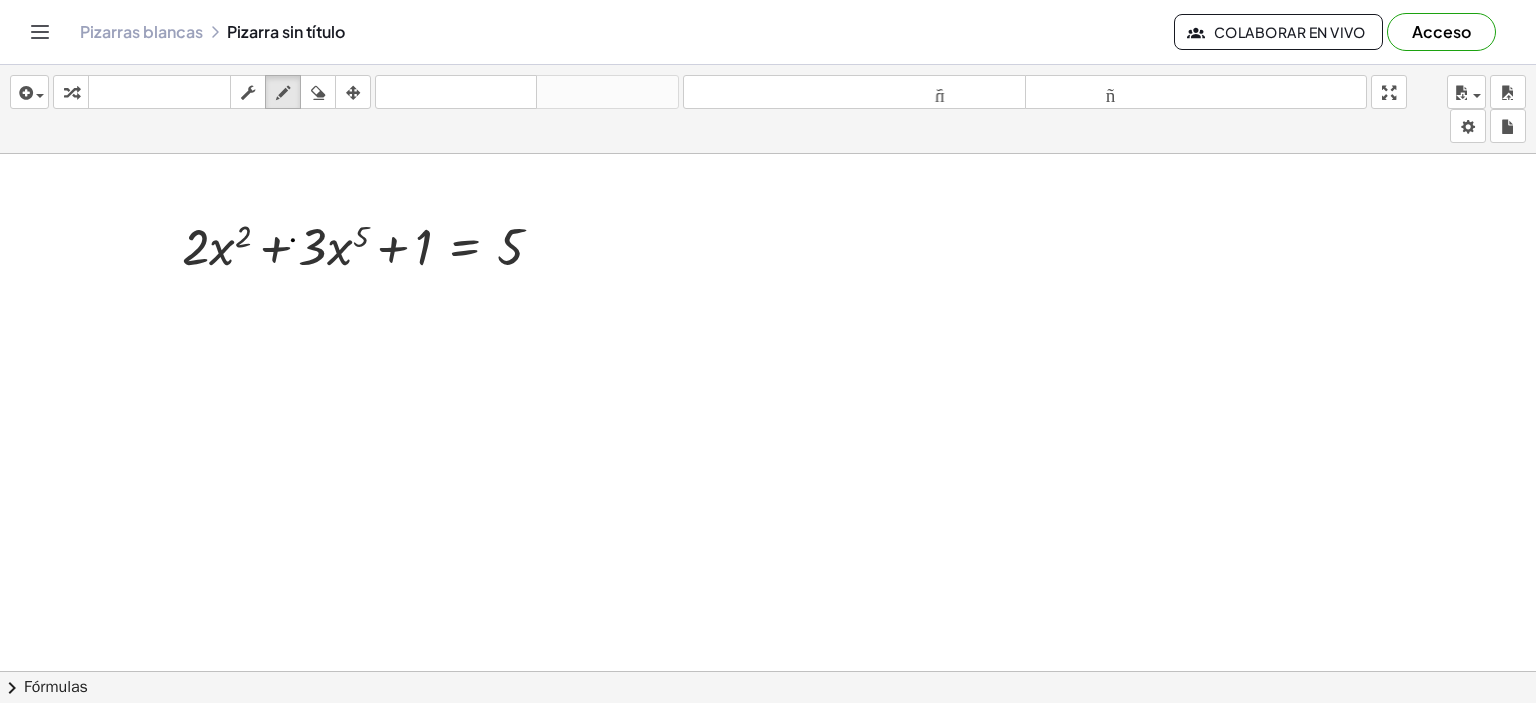 click at bounding box center (768, 751) 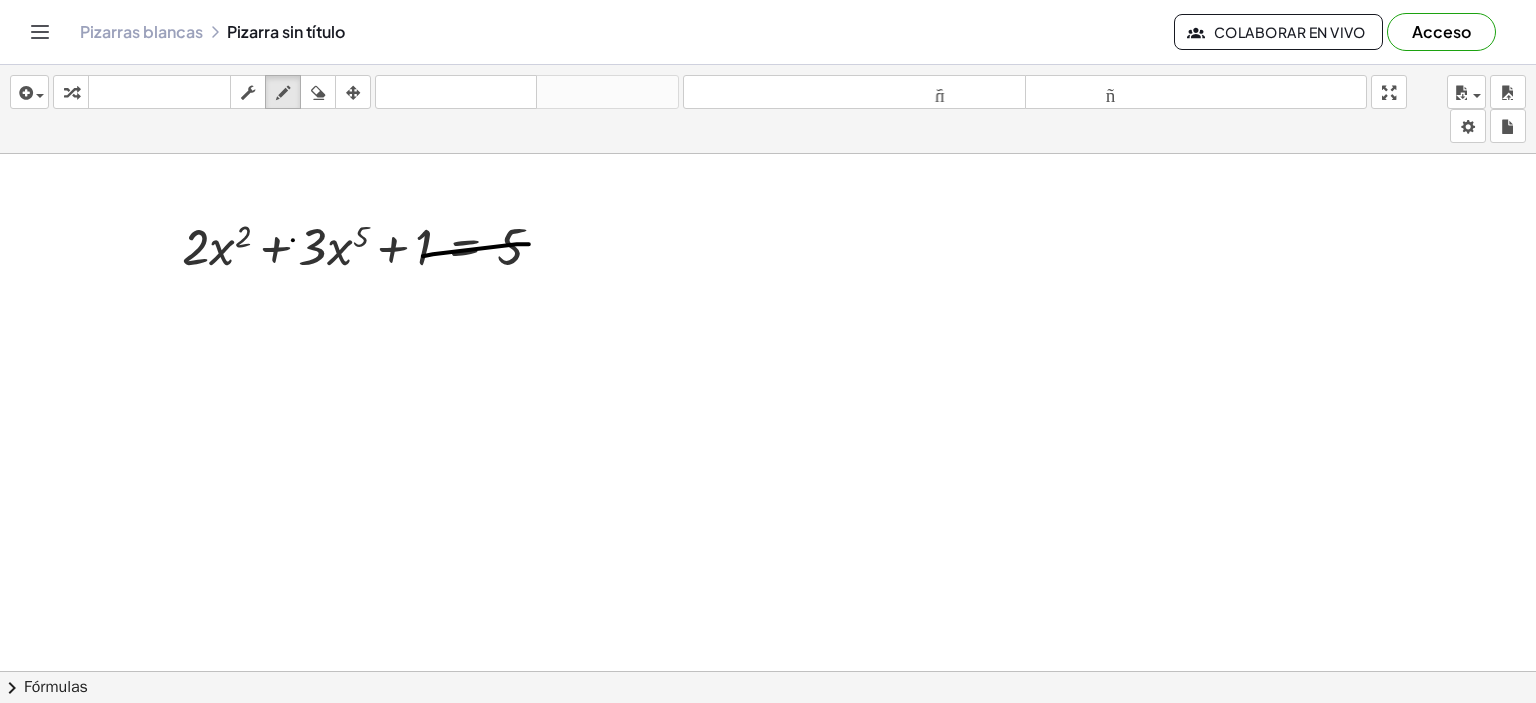 drag, startPoint x: 423, startPoint y: 255, endPoint x: 529, endPoint y: 243, distance: 106.677086 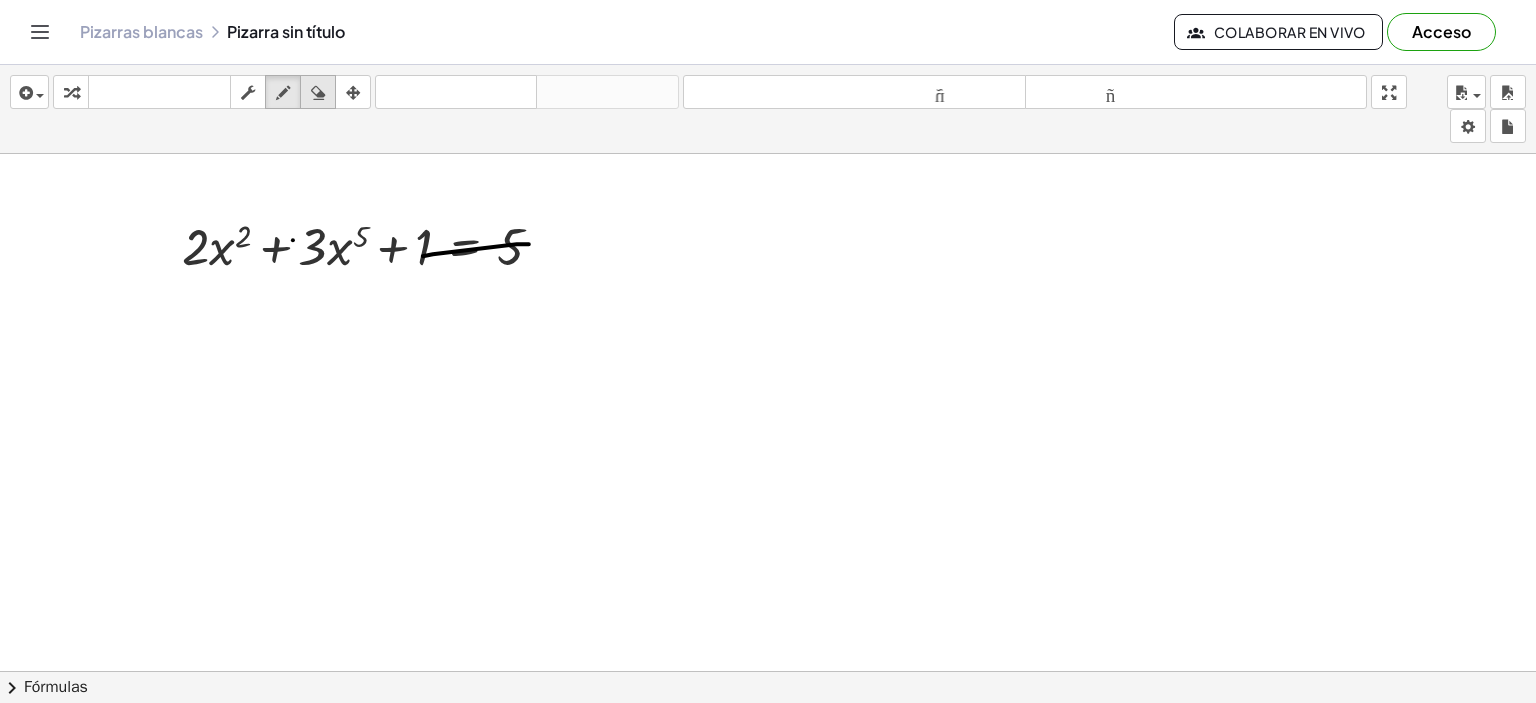 click at bounding box center [318, 93] 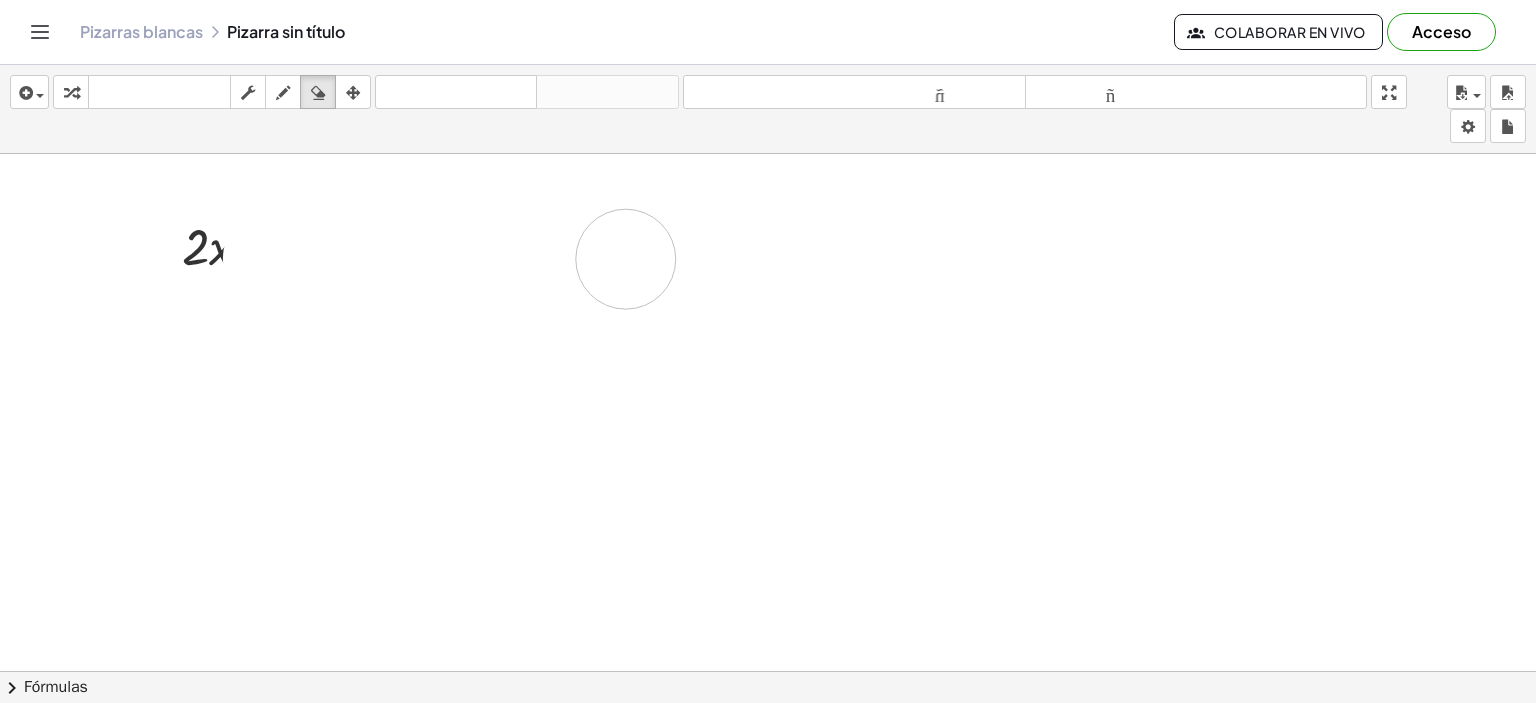 drag, startPoint x: 273, startPoint y: 257, endPoint x: 464, endPoint y: 263, distance: 191.09422 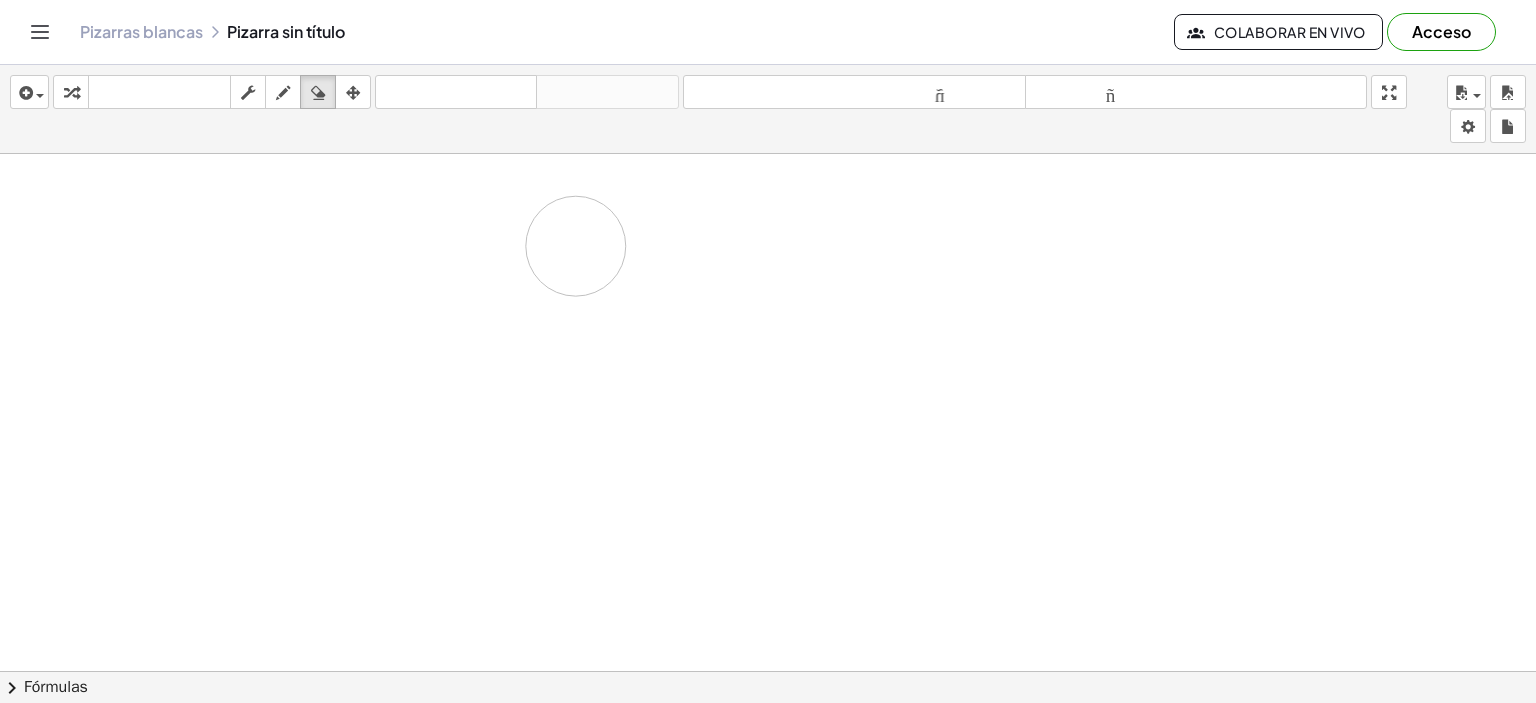 drag, startPoint x: 61, startPoint y: 271, endPoint x: 589, endPoint y: 245, distance: 528.6398 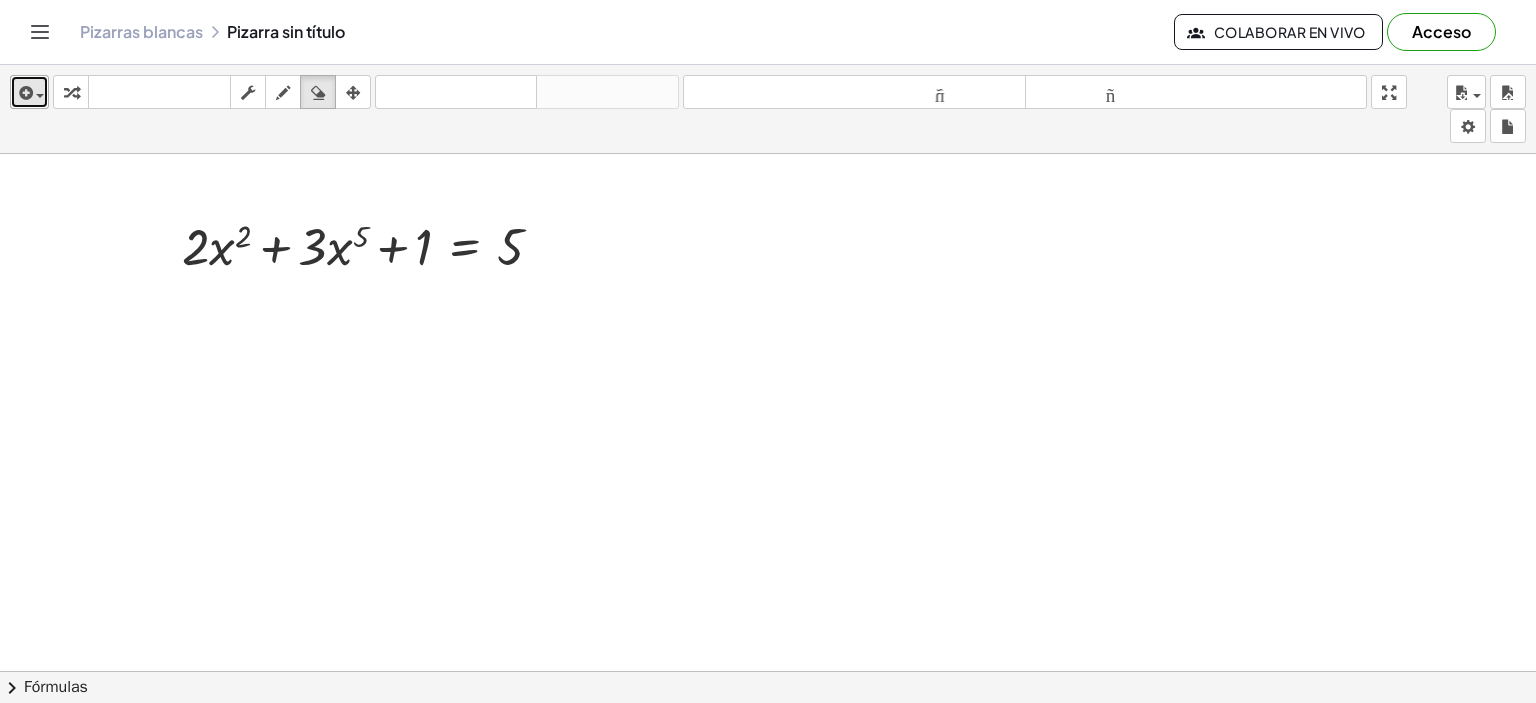 click at bounding box center (29, 92) 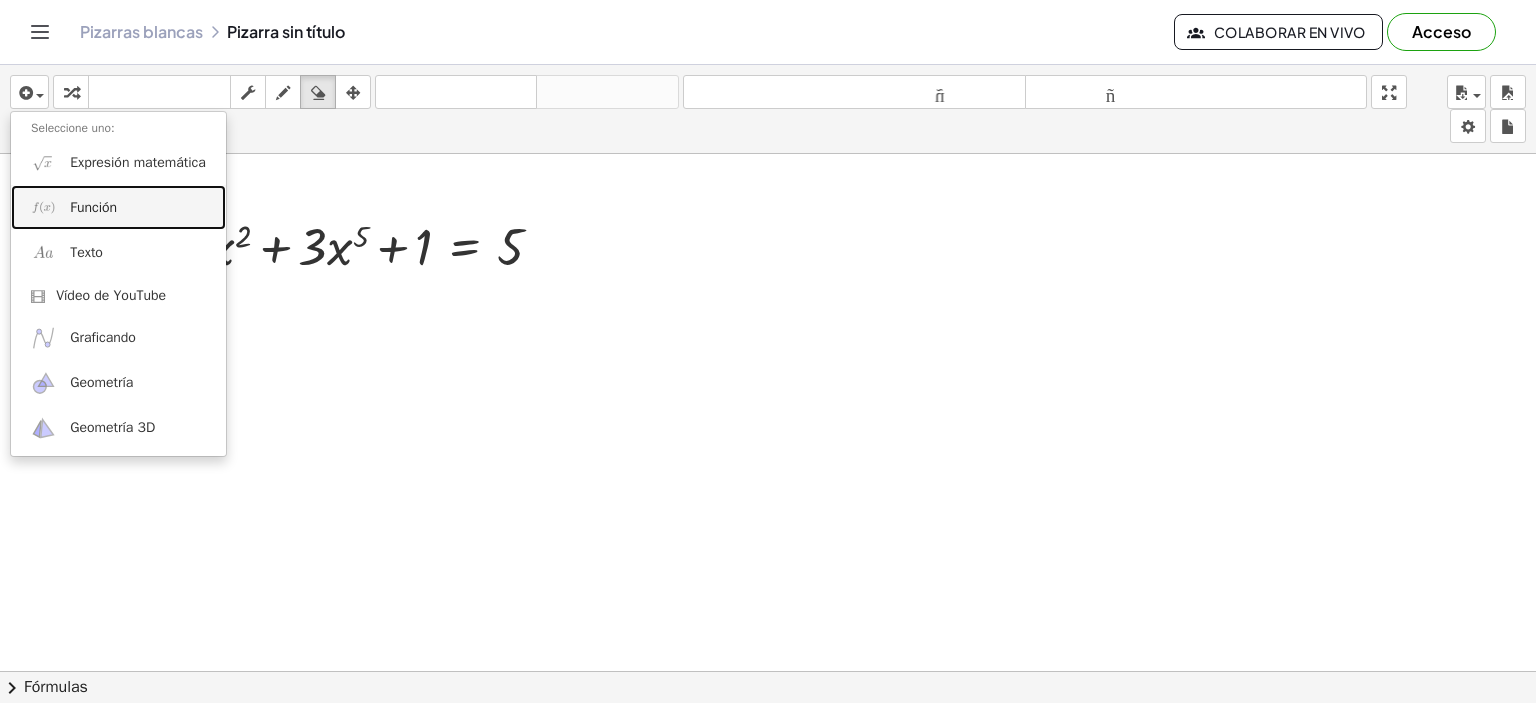 click on "Función" at bounding box center [93, 207] 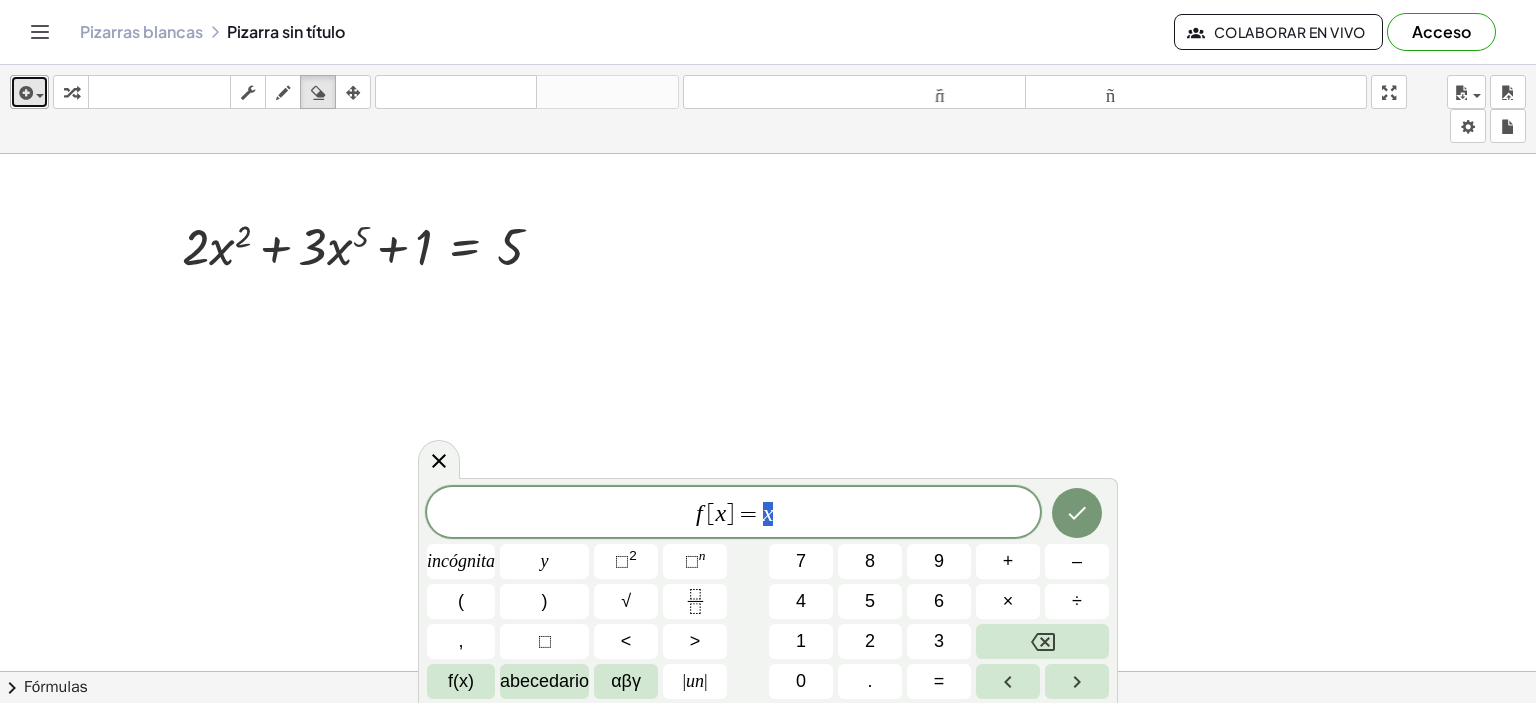 click at bounding box center [35, 95] 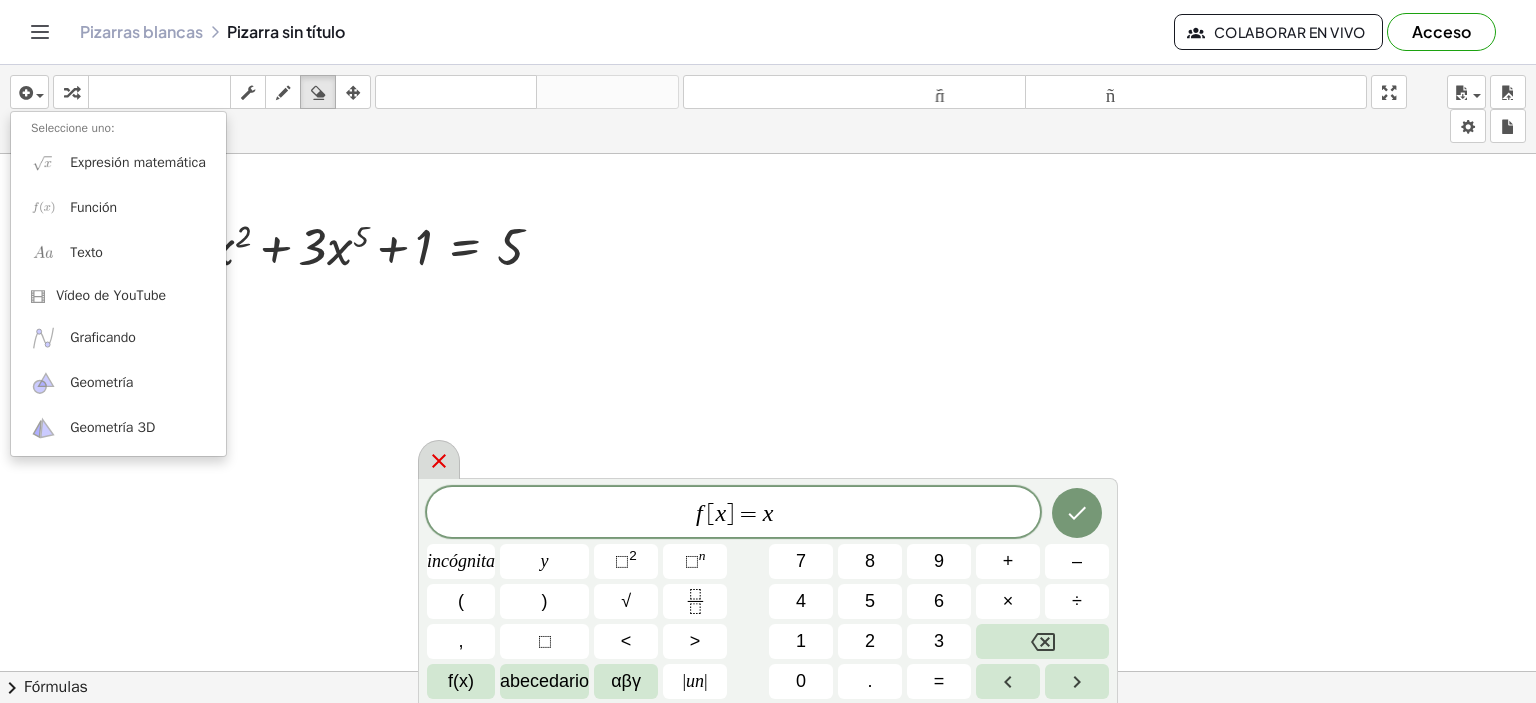 click 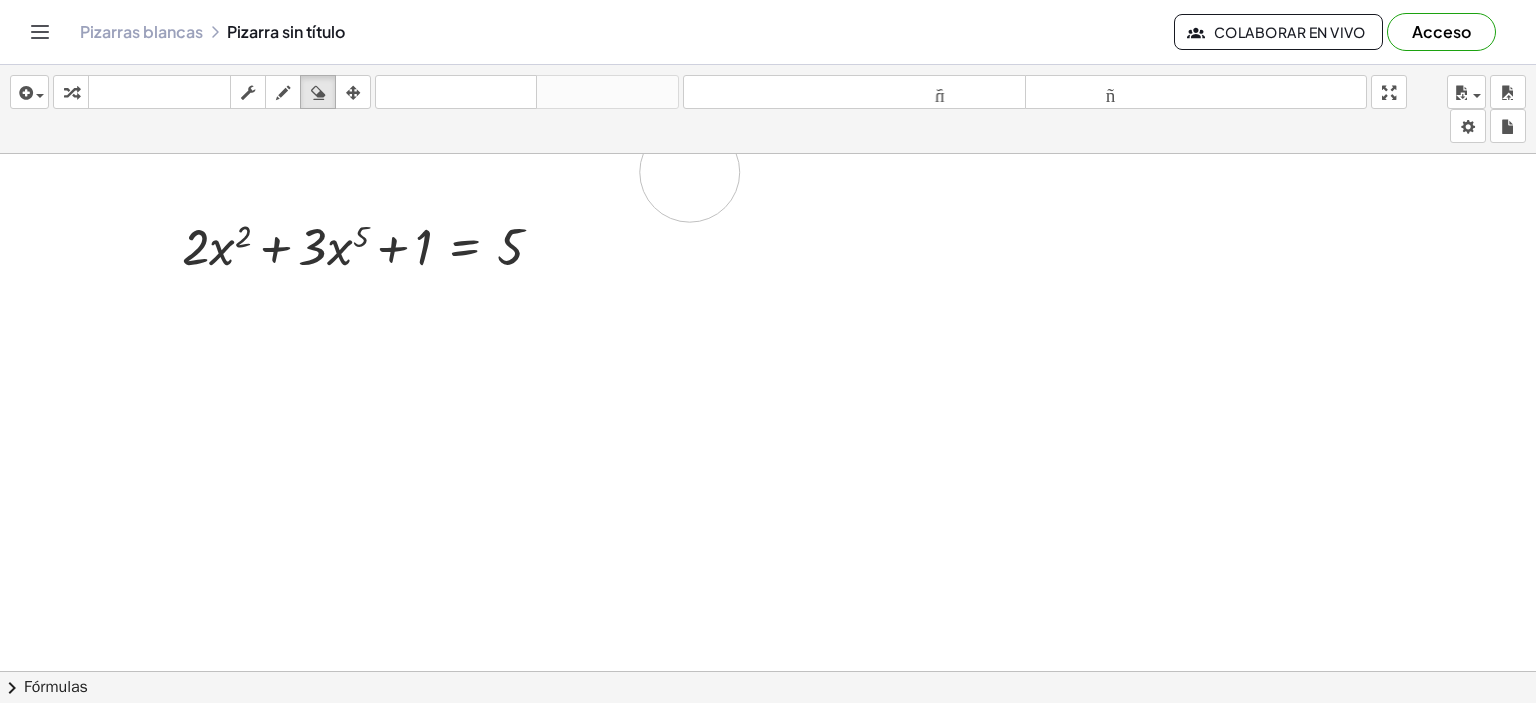 click at bounding box center (768, 751) 